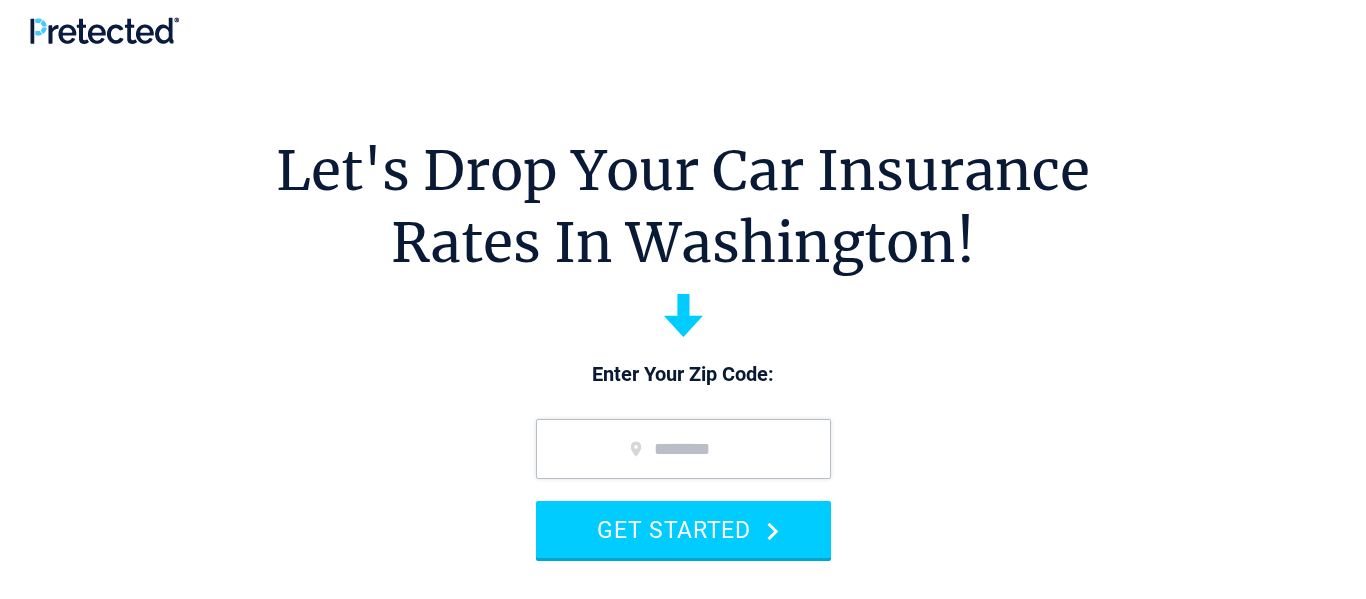 scroll, scrollTop: 0, scrollLeft: 0, axis: both 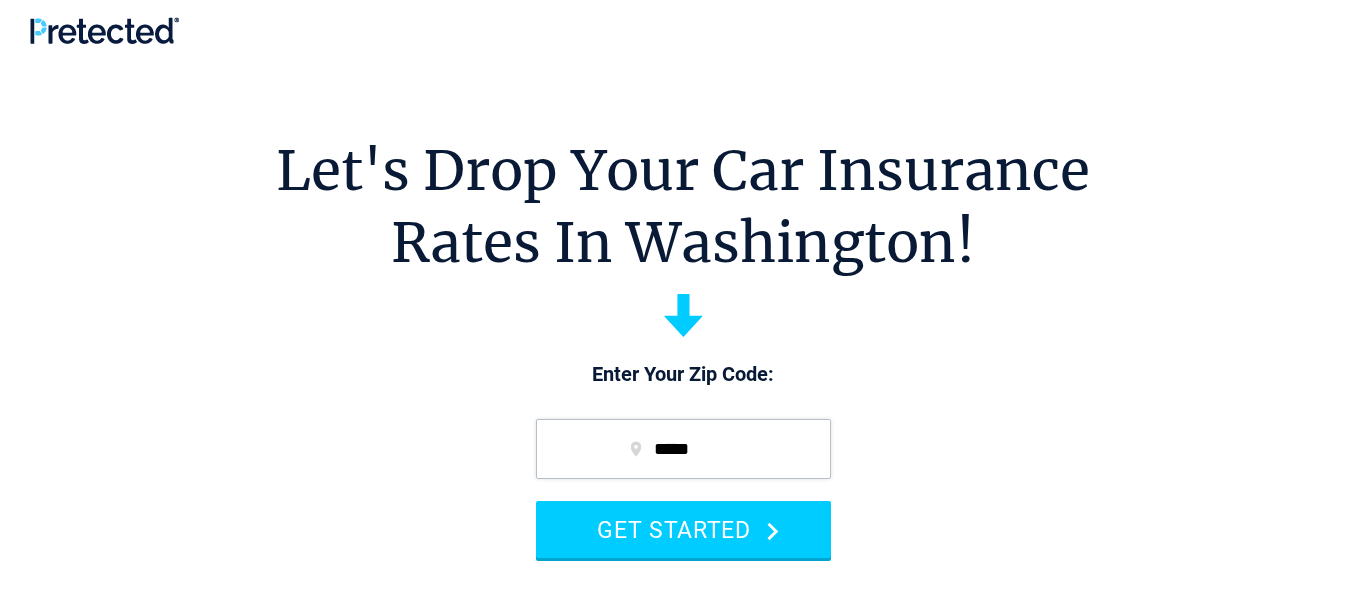 type on "*****" 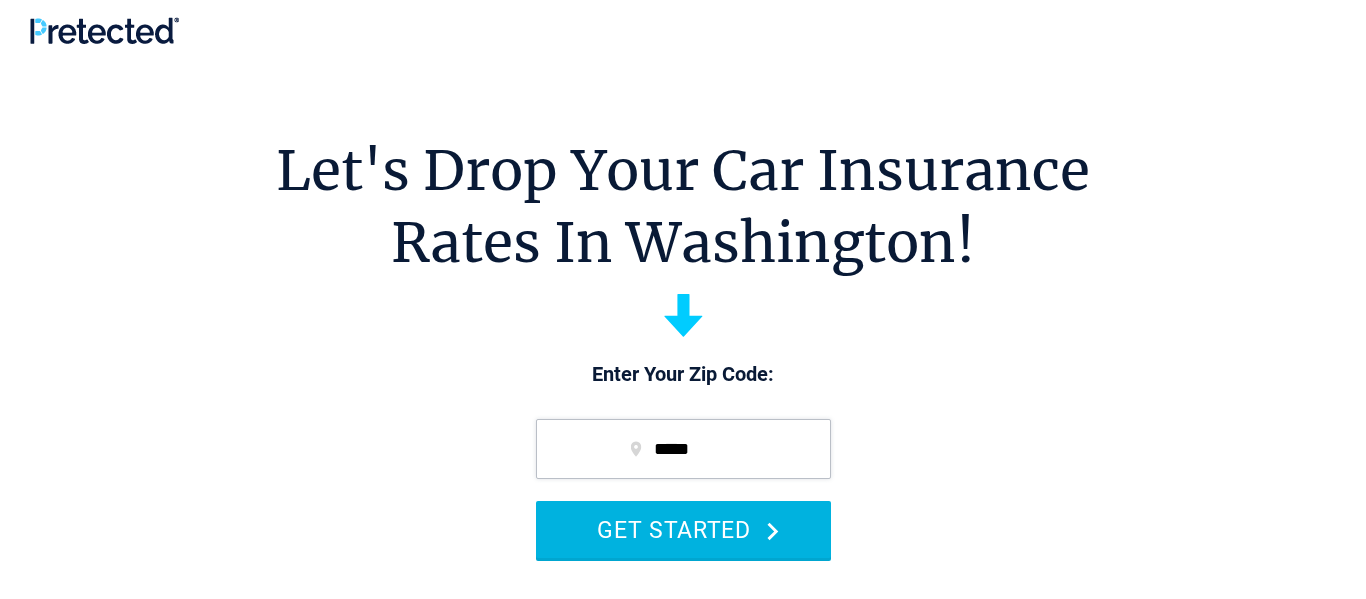 click 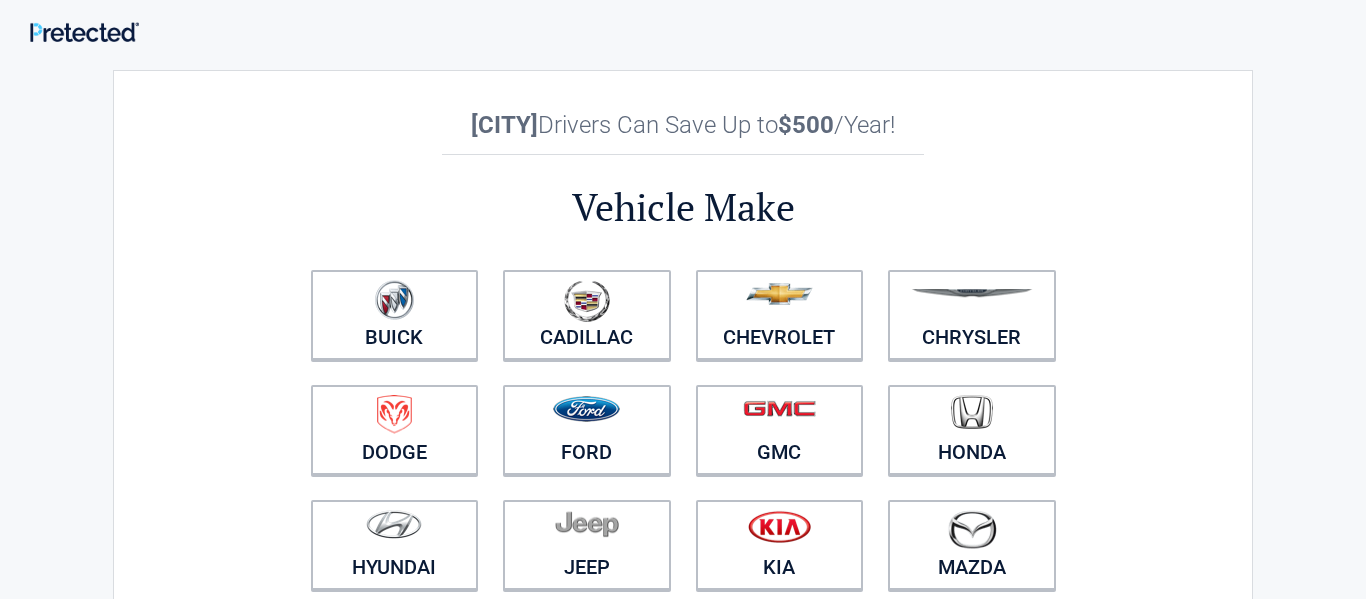 scroll, scrollTop: 0, scrollLeft: 0, axis: both 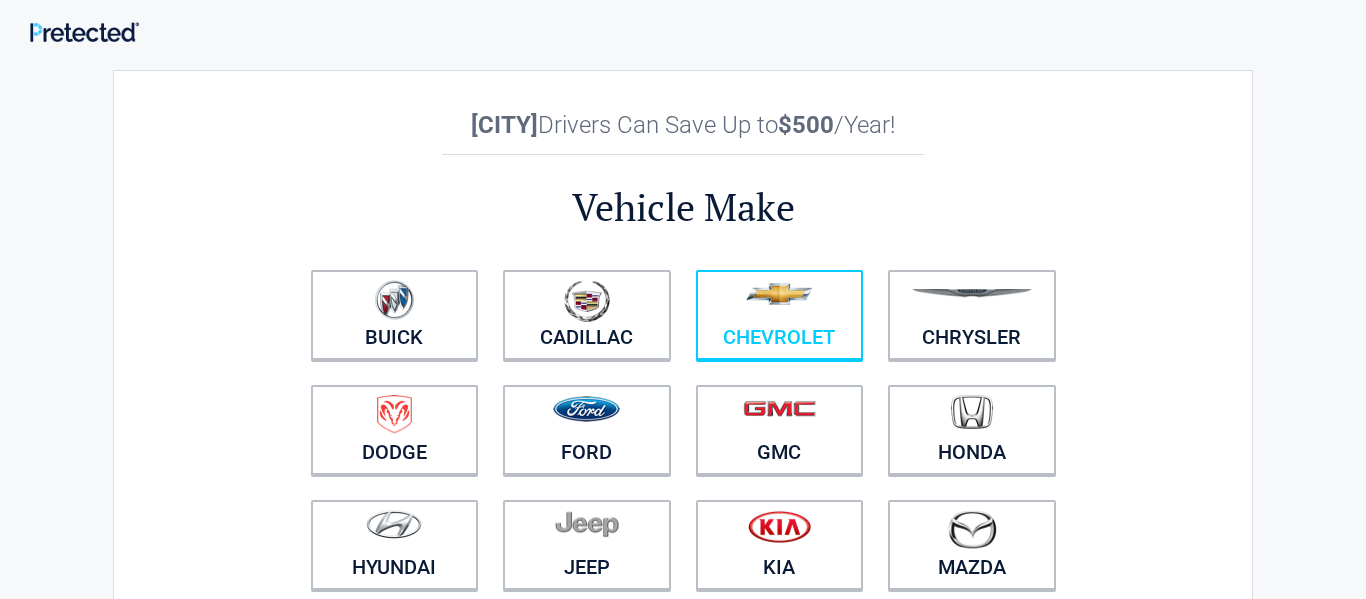 click at bounding box center (780, 302) 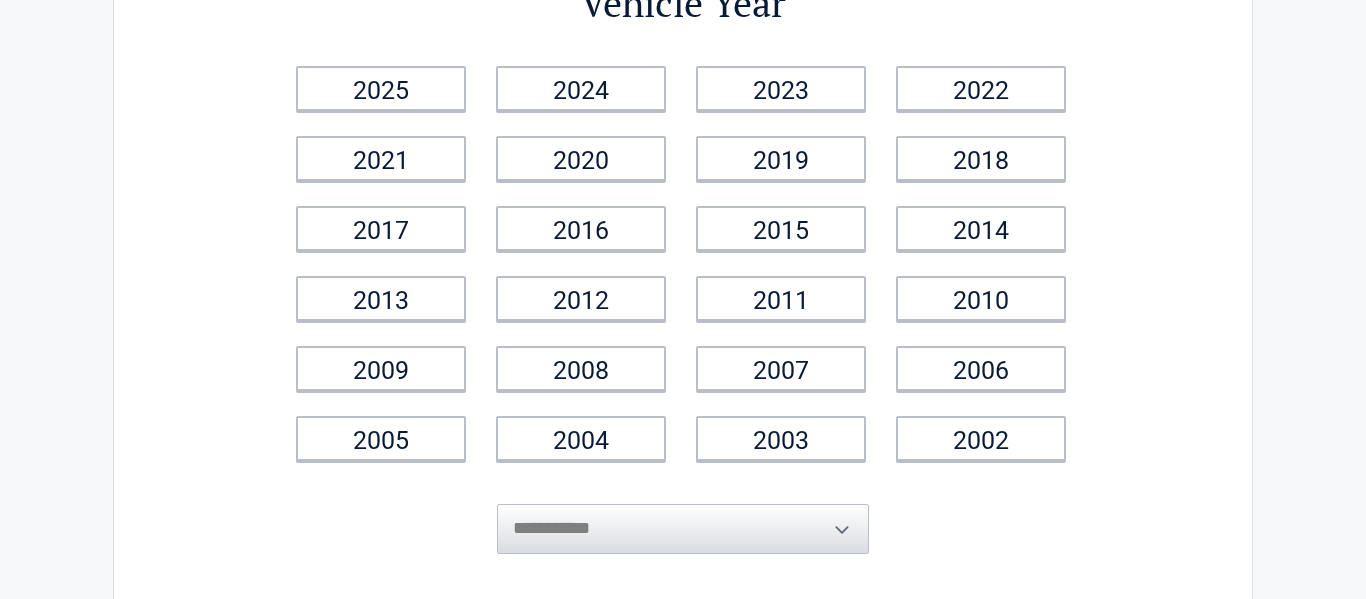 scroll, scrollTop: 159, scrollLeft: 0, axis: vertical 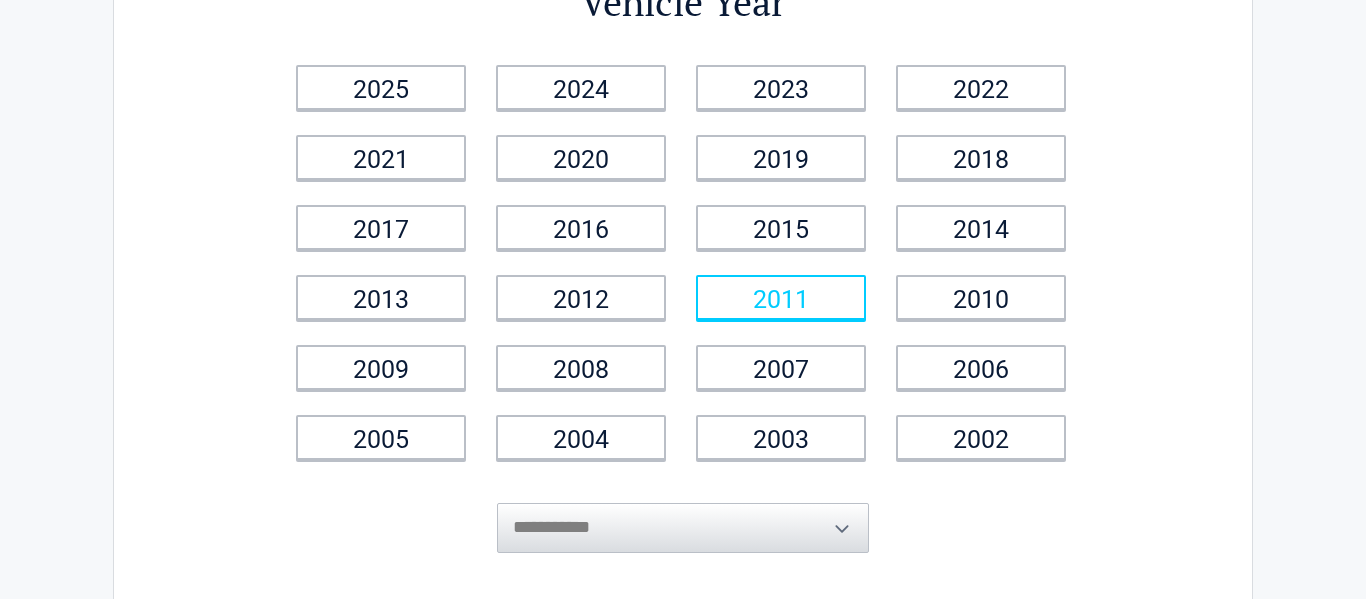 click on "2011" at bounding box center [781, 297] 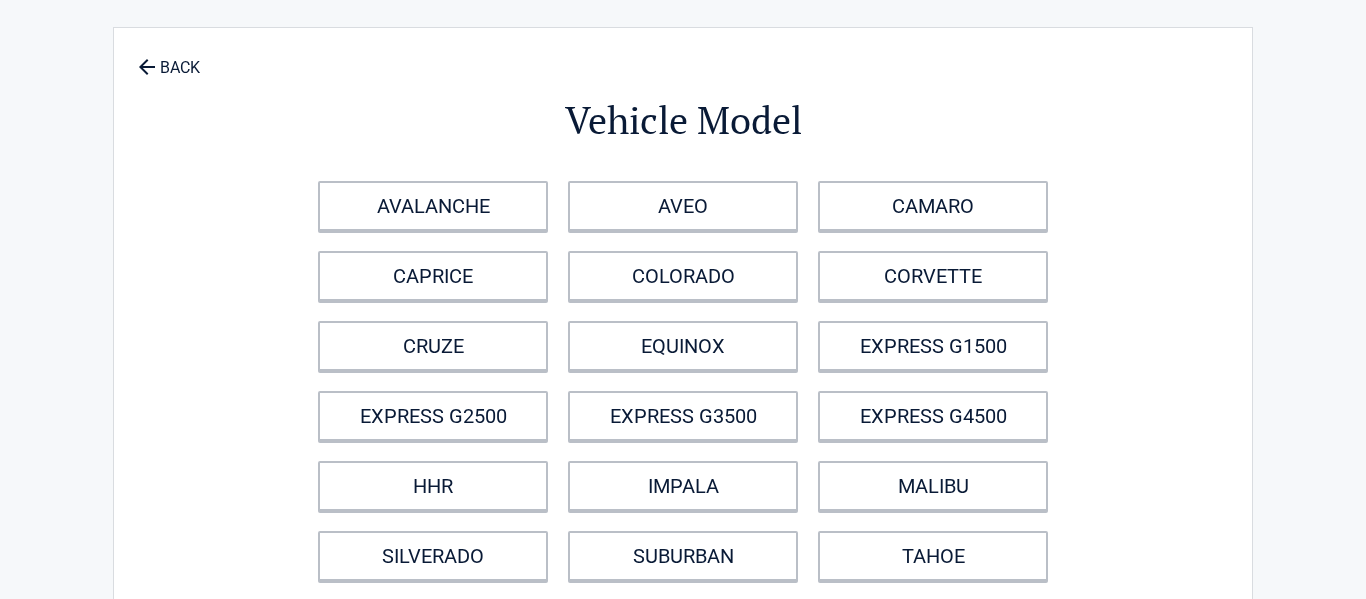 scroll, scrollTop: 0, scrollLeft: 0, axis: both 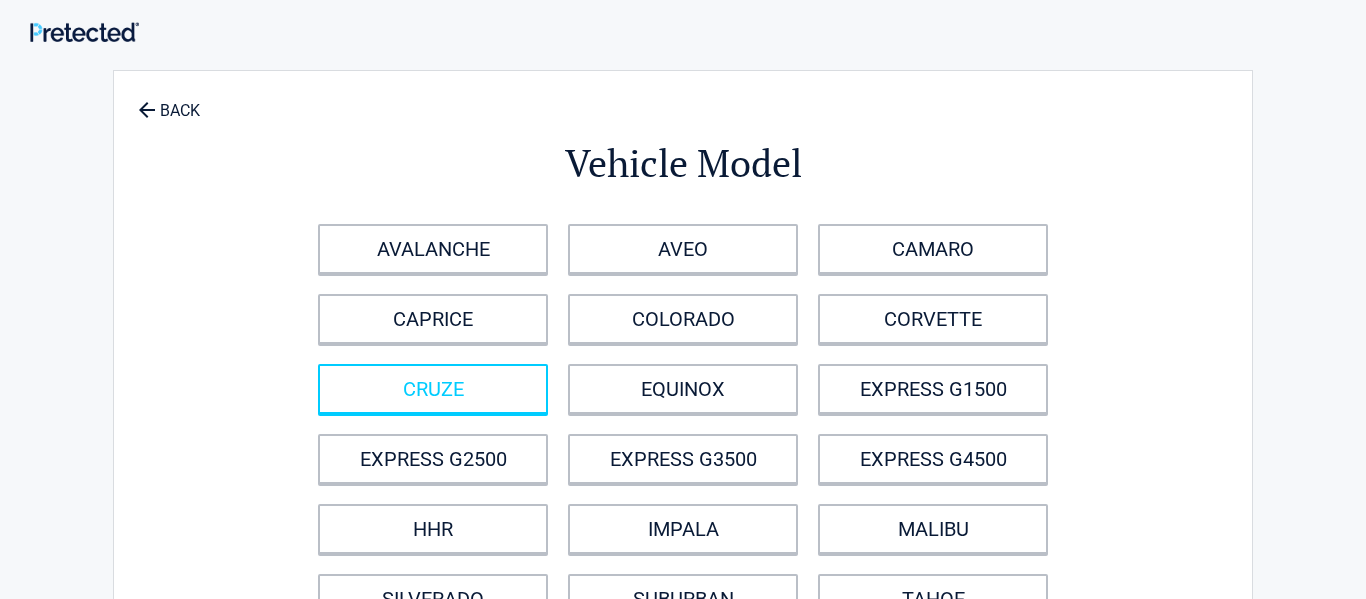 click on "CRUZE" at bounding box center (433, 389) 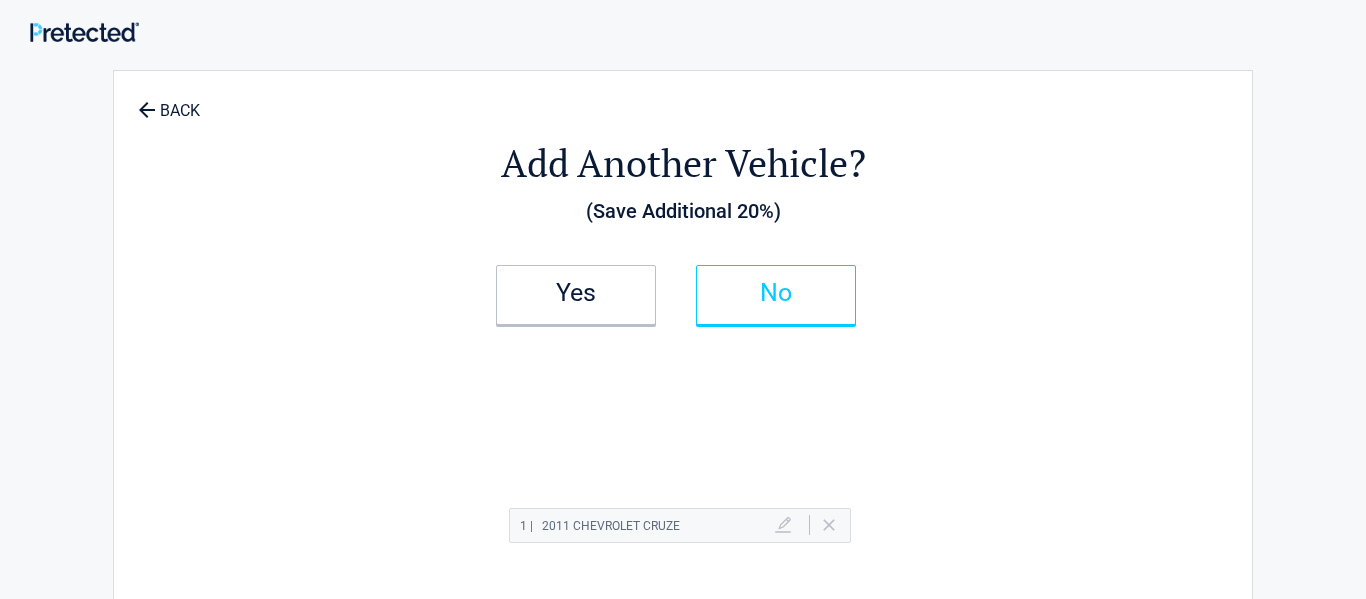 click on "No" at bounding box center [776, 295] 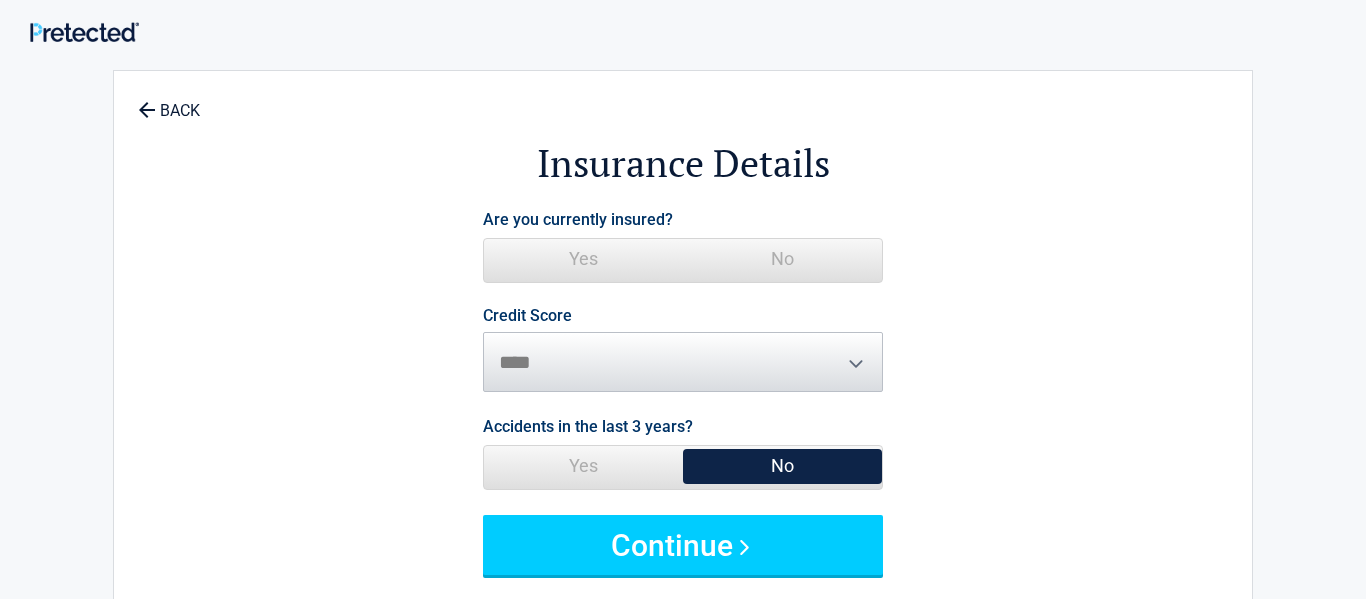 click on "No" at bounding box center [782, 259] 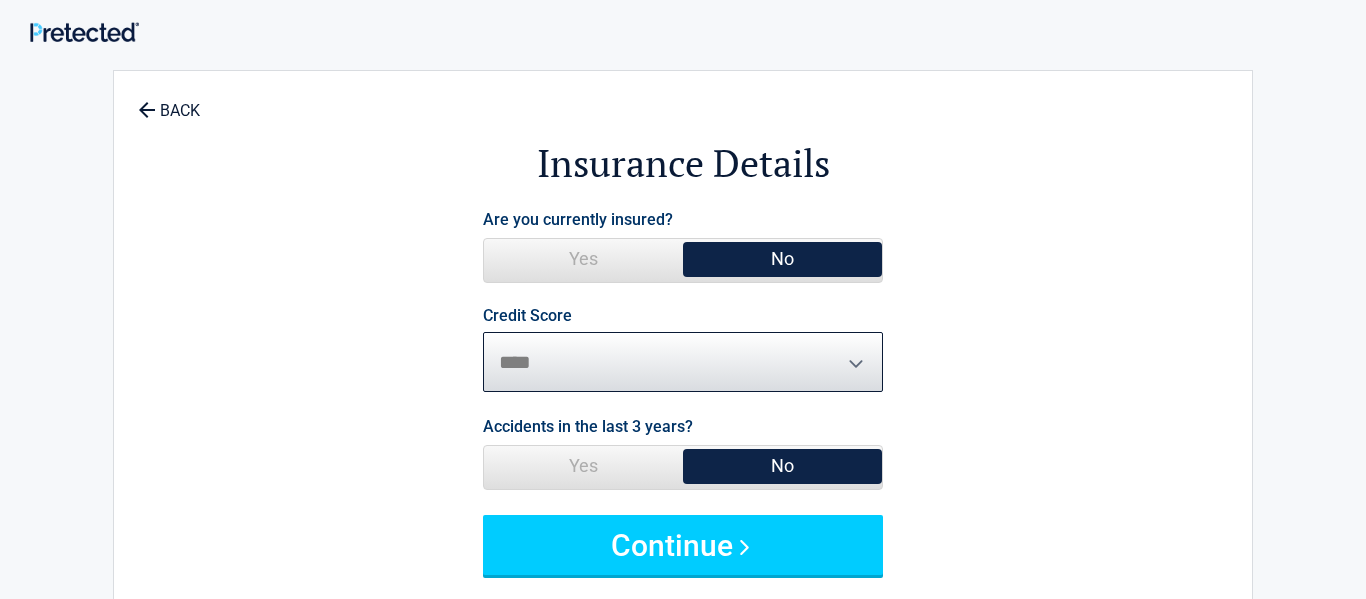 click on "*********
****
*******
****" at bounding box center (683, 362) 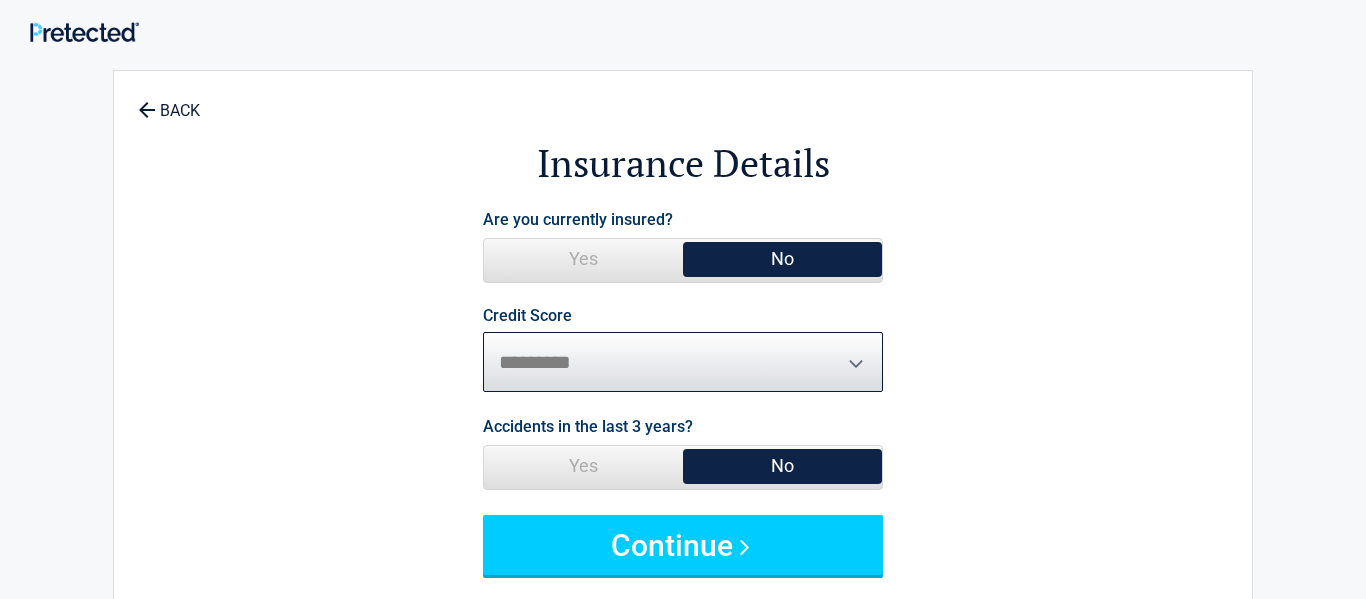 click on "*********
****
*******
****" at bounding box center [683, 362] 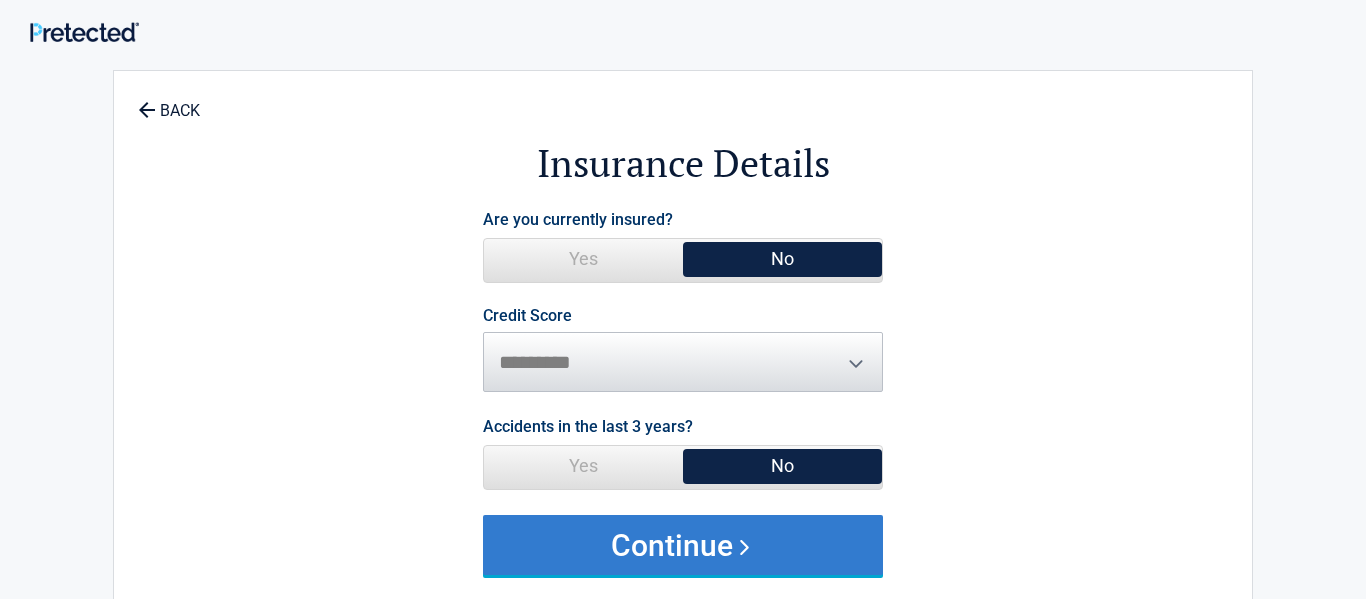 click on "Continue" at bounding box center [683, 545] 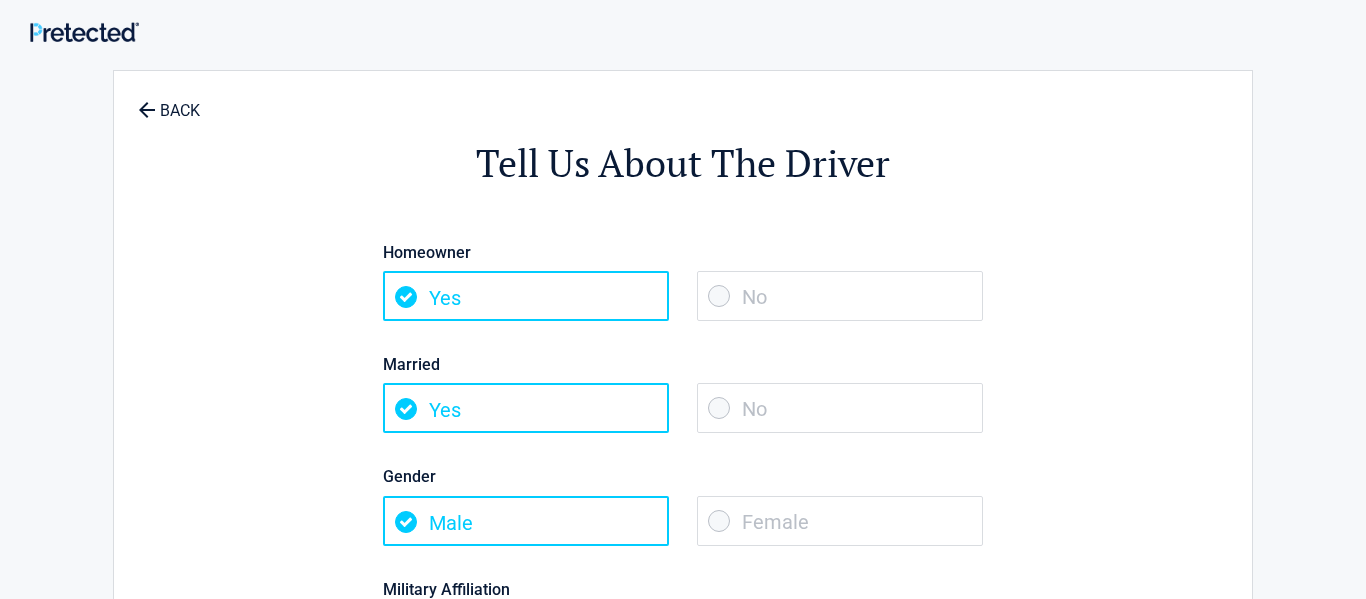 click on "No" at bounding box center [840, 296] 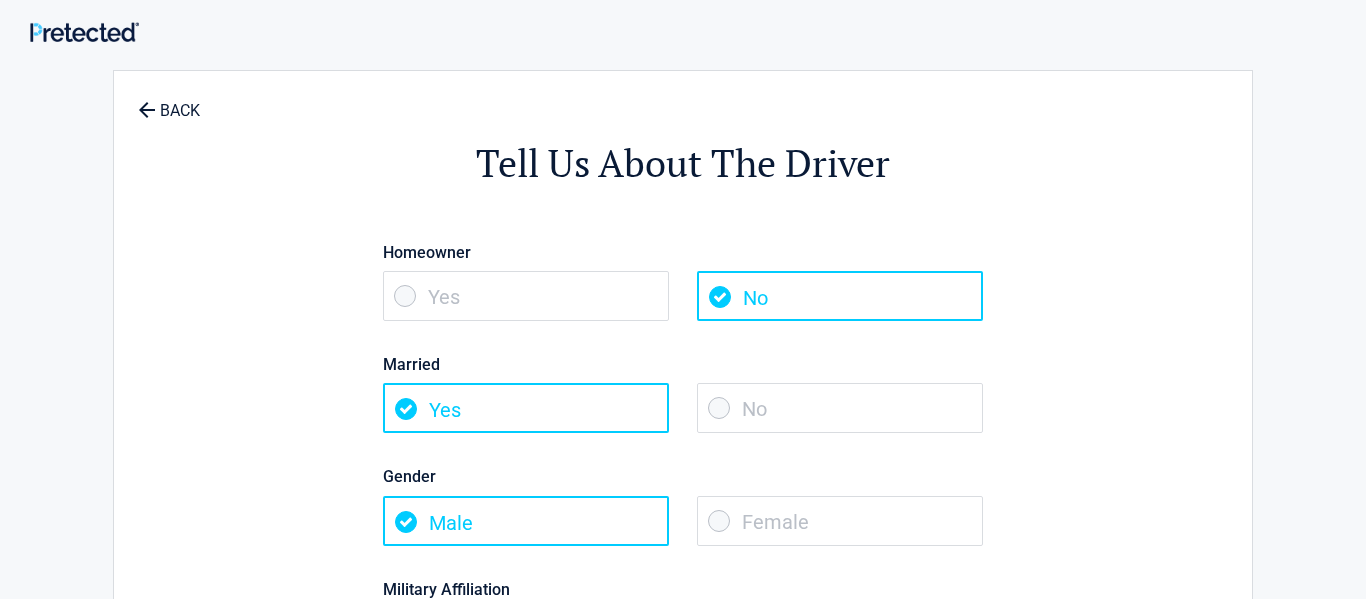click on "Female" at bounding box center [840, 521] 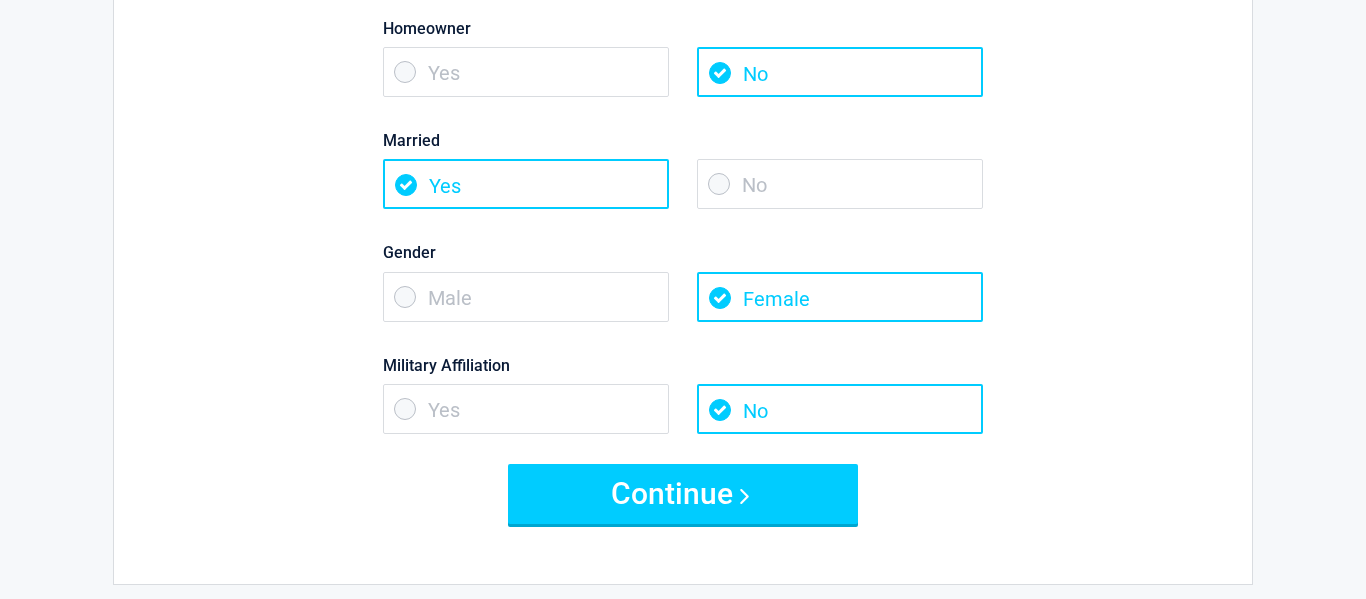 scroll, scrollTop: 227, scrollLeft: 0, axis: vertical 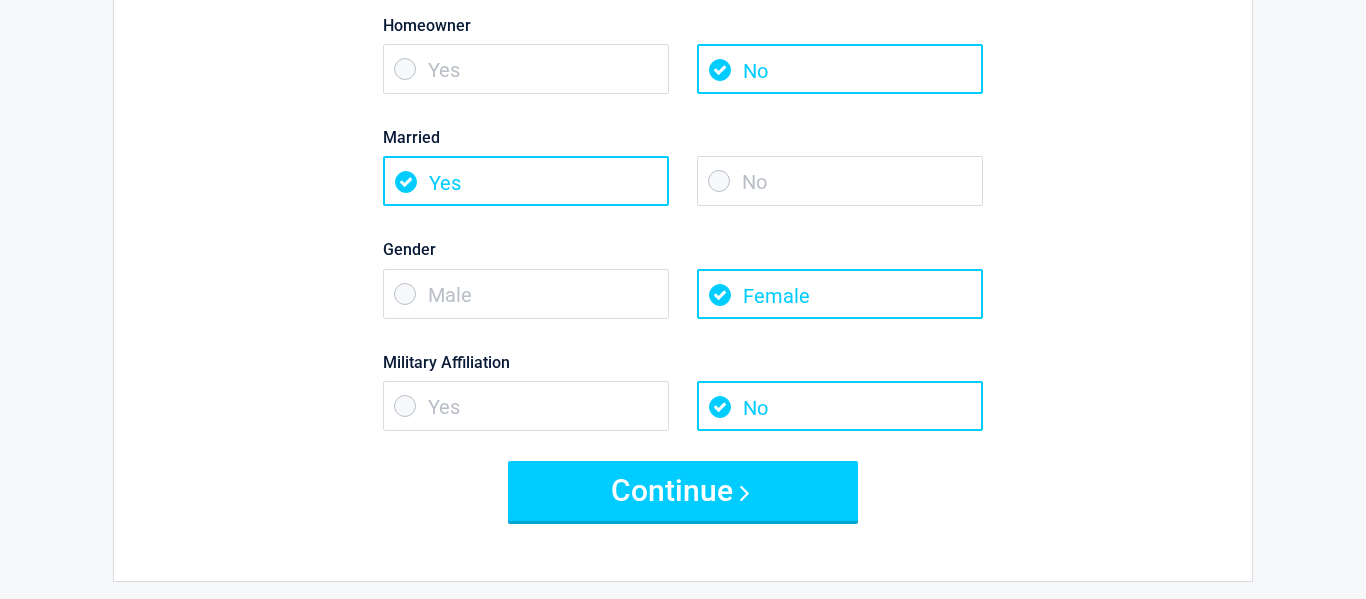 click on "Yes" at bounding box center (526, 406) 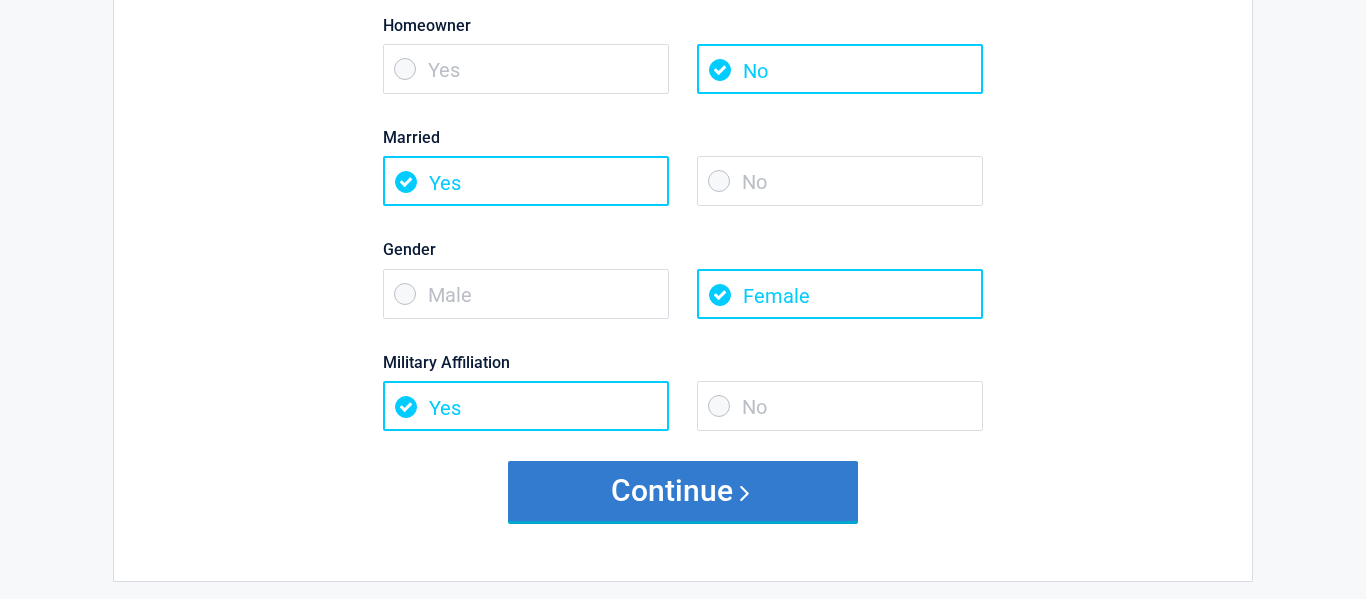 click on "Continue" at bounding box center (683, 491) 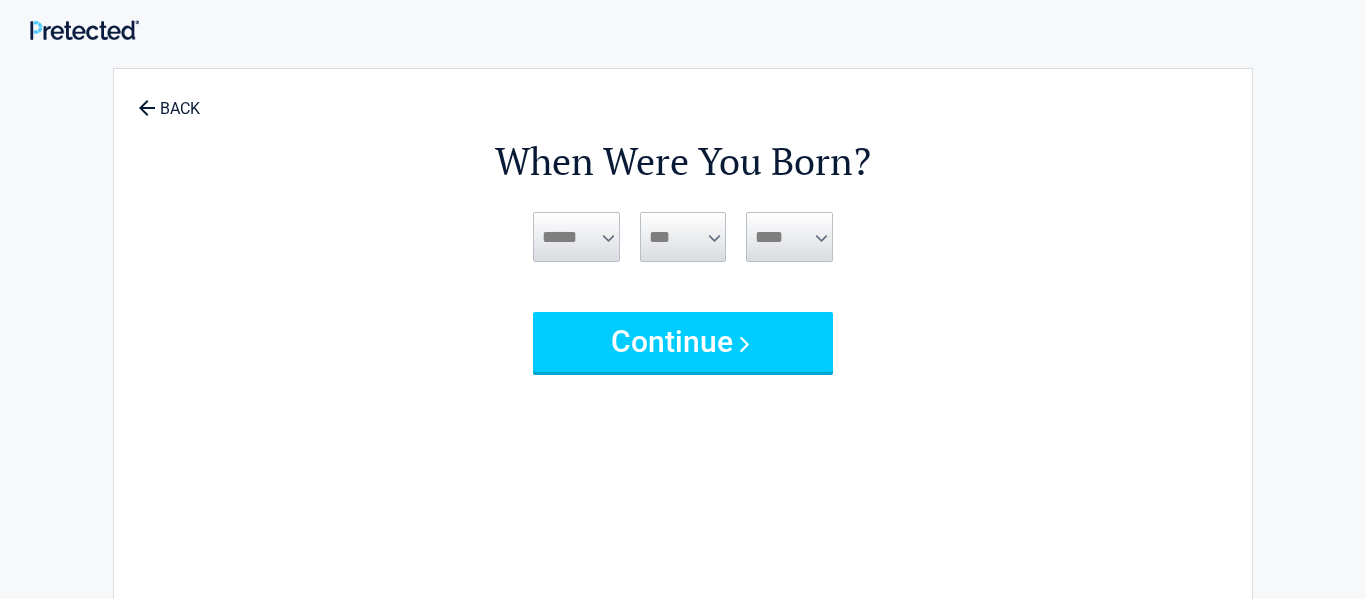 scroll, scrollTop: 0, scrollLeft: 0, axis: both 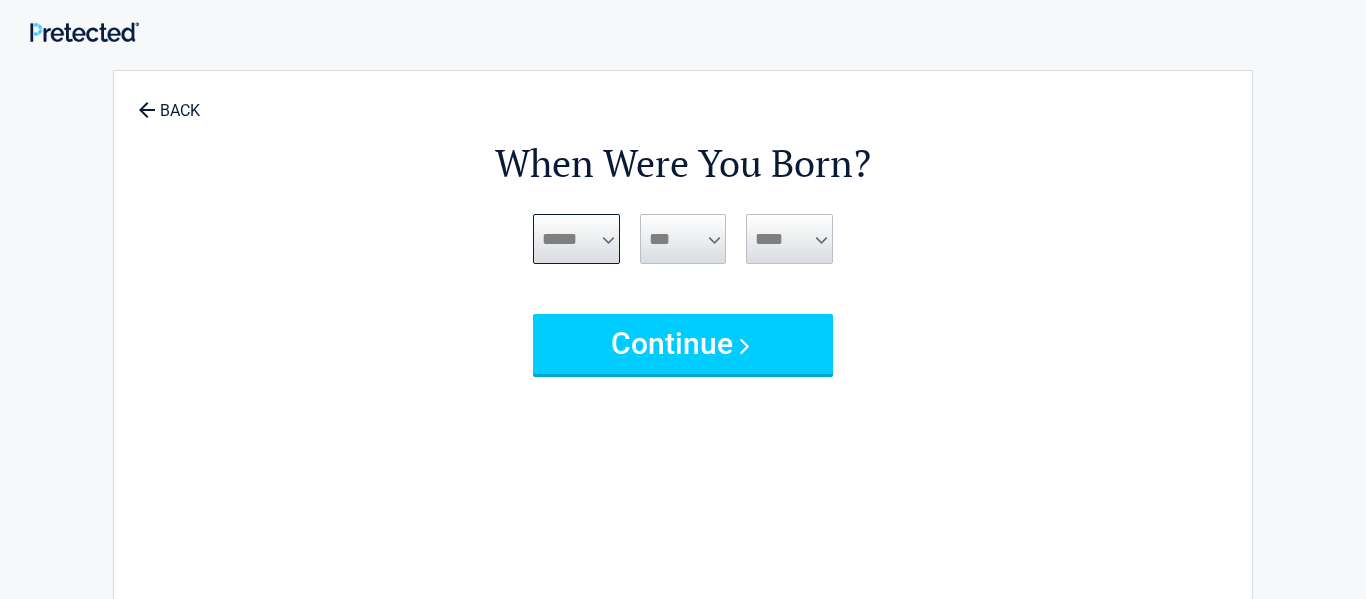 click on "*****
***
***
***
***
***
***
***
***
***
***
***
***" at bounding box center (576, 239) 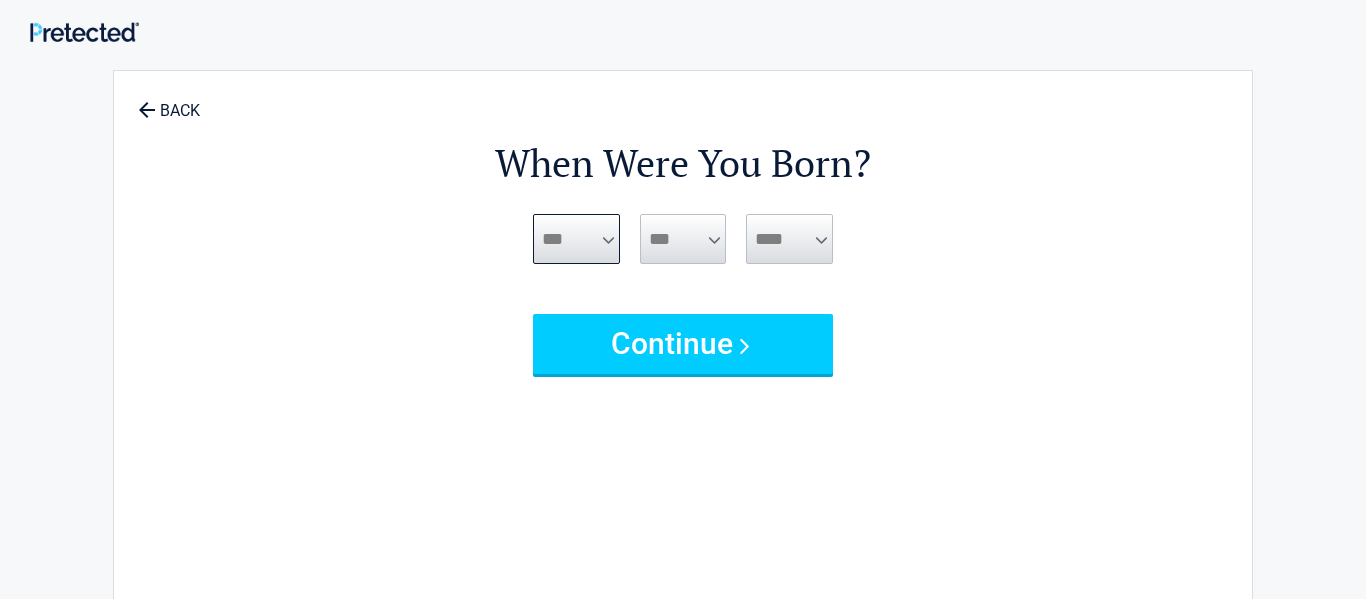 click on "*****
***
***
***
***
***
***
***
***
***
***
***
***" at bounding box center [576, 239] 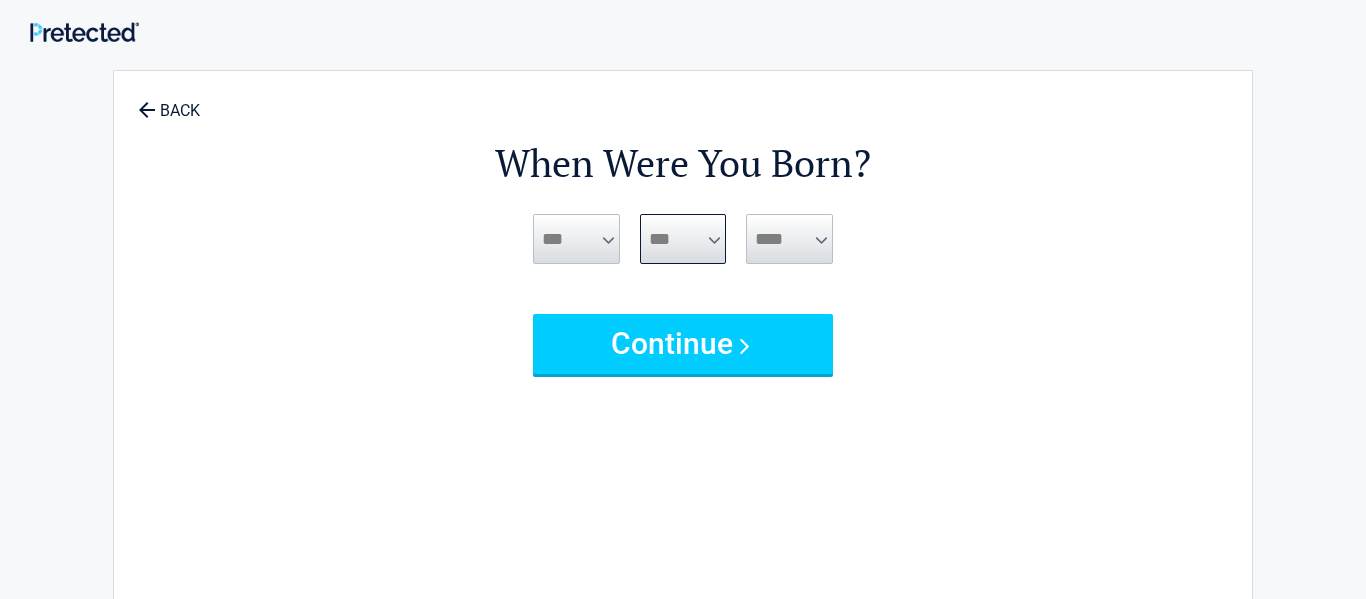 click on "*** * * * * * * * * * ** ** ** ** ** ** ** ** ** ** ** ** ** ** ** ** ** ** ** ** ** **" at bounding box center [683, 239] 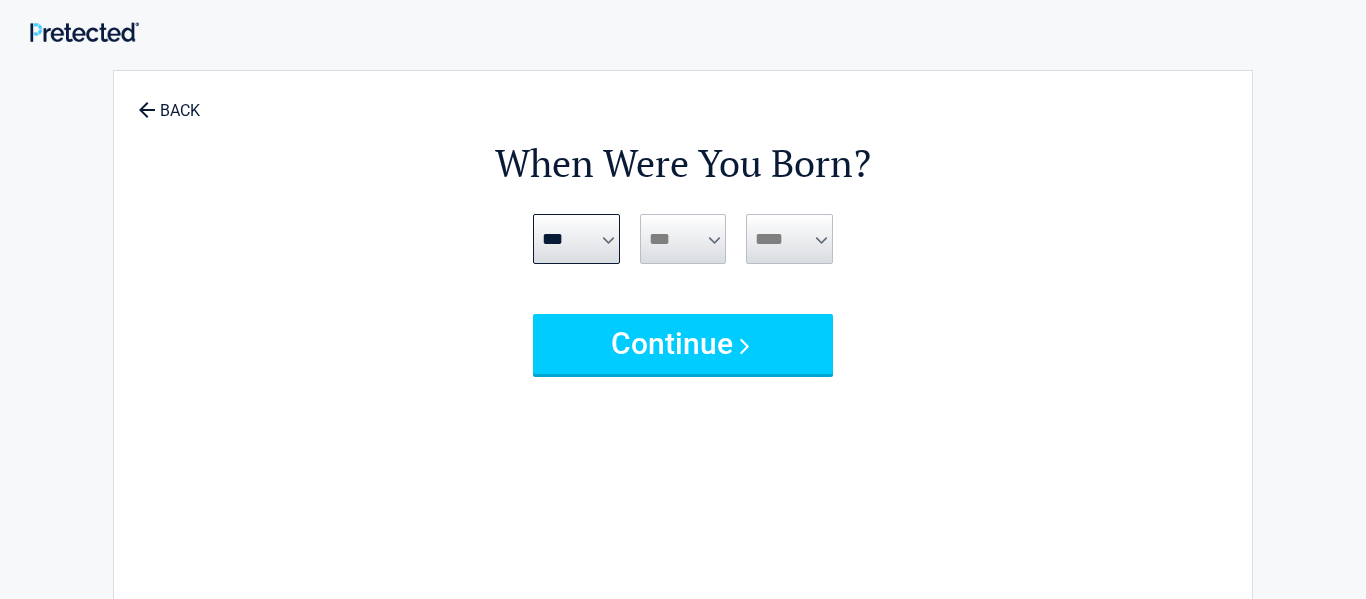 click on "When Were You Born?
[BIRTHDATE]
[BIRTHDATE]
[BIRTHDATE]
[BIRTHDATE]
[BIRTHDATE]
[BIRTHDATE]
[BIRTHDATE]
[BIRTHDATE]
[BIRTHDATE]
[BIRTHDATE]
[BIRTHDATE]
[BIRTHDATE]
[BIRTHDATE]
[BIRTHDATE]
[BIRTHDATE] [BIRTHDATE] [BIRTHDATE] [BIRTHDATE] [BIRTHDATE] [BIRTHDATE] [BIRTHDATE] [BIRTHDATE] [BIRTHDATE] [BIRTHDATE] [BIRTHDATE] [BIRTHDATE] [BIRTHDATE] [BIRTHDATE] [BIRTHDATE] [BIRTHDATE] [BIRTHDATE] [BIRTHDATE] [BIRTHDATE] [BIRTHDATE] [BIRTHDATE] [BIRTHDATE] [BIRTHDATE] [BIRTHDATE] [BIRTHDATE] [BIRTHDATE] [BIRTHDATE] [BIRTHDATE] [BIRTHDATE] [BIRTHDATE] [BIRTHDATE] [BIRTHDATE] [BIRTHDATE] [BIRTHDATE] [BIRTHDATE] [BIRTHDATE]
[BIRTHDATE]
[BIRTHDATE]
[BIRTHDATE]
[BIRTHDATE]
[BIRTHDATE]
[BIRTHDATE]
[BIRTHDATE]
[BIRTHDATE]
[BIRTHDATE]
[BIRTHDATE]
[BIRTHDATE]
[BIRTHDATE]
[BIRTHDATE]
[BIRTHDATE]
[BIRTHDATE]
[BIRTHDATE]
[BIRTHDATE]
[BIRTHDATE]
[BIRTHDATE]
[BIRTHDATE]
[BIRTHDATE]
[BIRTHDATE]
[BIRTHDATE]
[BIRTHDATE]
[BIRTHDATE]
[BIRTHDATE]
[BIRTHDATE]
[BIRTHDATE]
[BIRTHDATE]
[BIRTHDATE]
[BIRTHDATE]
[BIRTHDATE]
[BIRTHDATE]
[BIRTHDATE]
[BIRTHDATE]
[BIRTHDATE]" at bounding box center (683, 419) 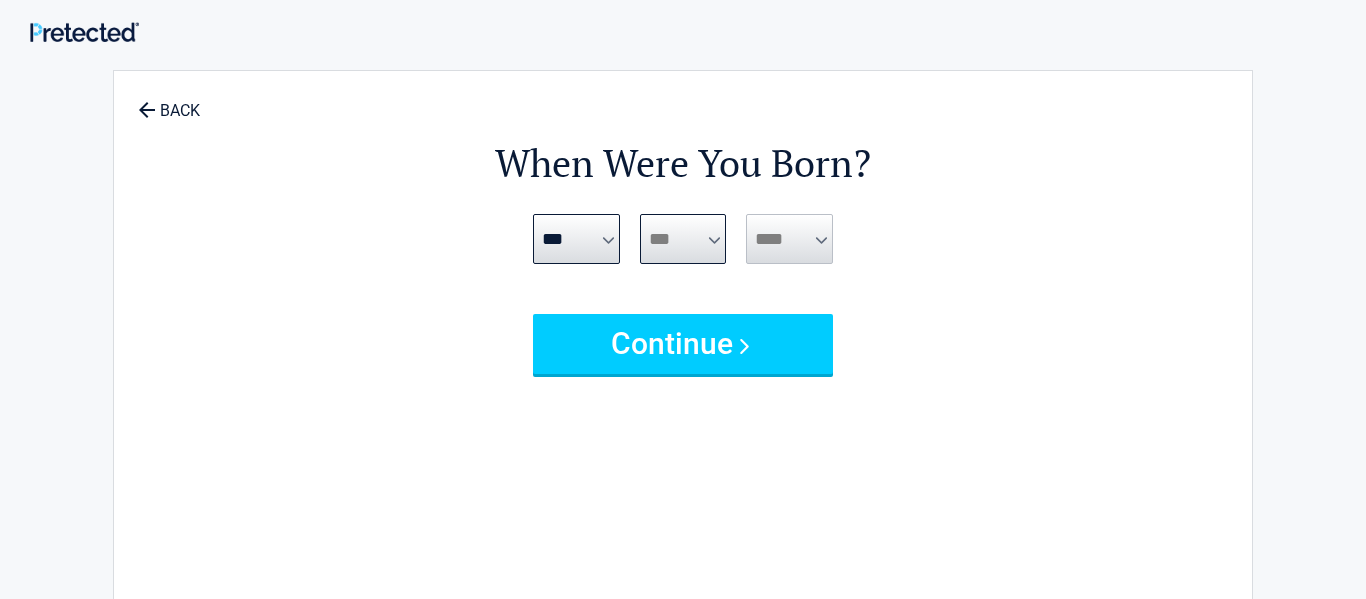 click on "*** * * * * * * * * * ** ** ** ** ** ** ** ** ** ** ** ** ** ** ** ** ** ** ** ** ** **" at bounding box center [683, 239] 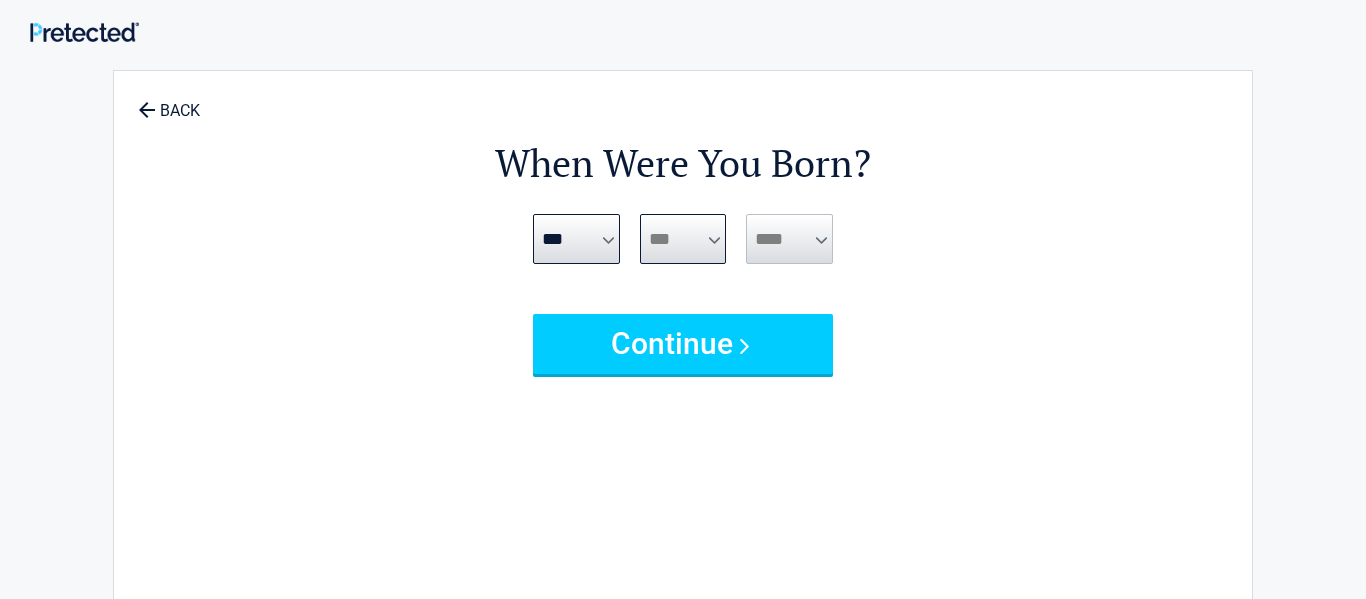 select on "**" 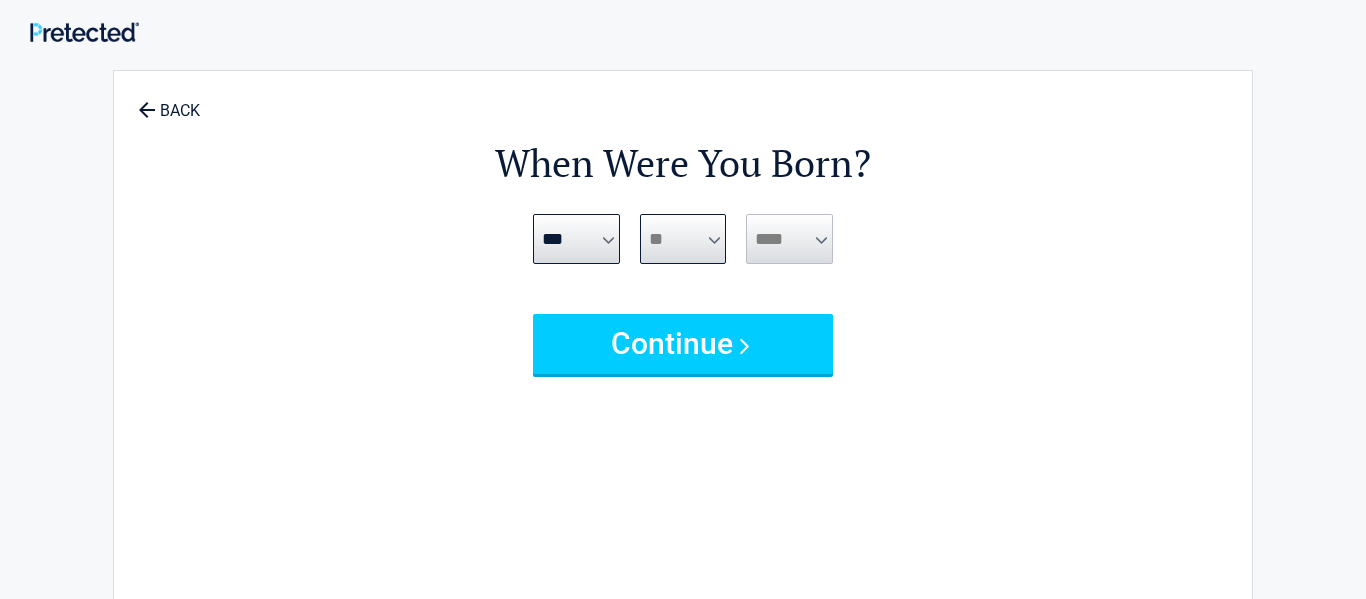 click on "*** * * * * * * * * * ** ** ** ** ** ** ** ** ** ** ** ** ** ** ** ** ** ** ** ** ** **" at bounding box center [683, 239] 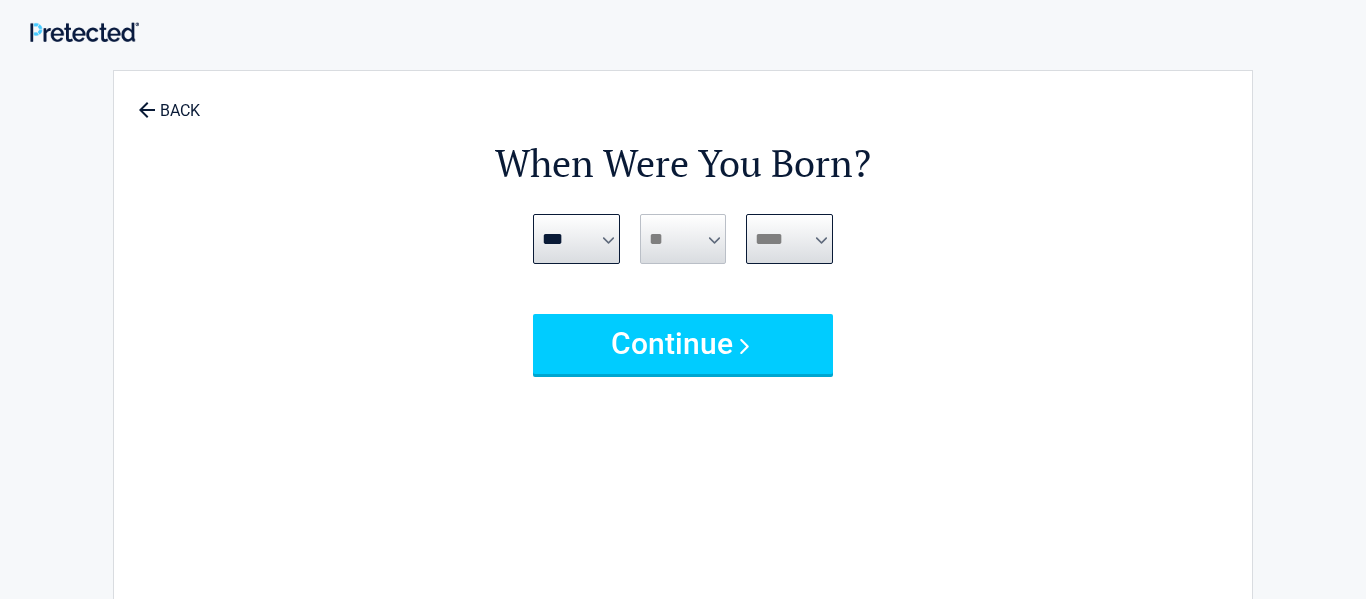 click on "****
****
****
****
****
****
****
****
****
****
****
****
****
****
****
****
****
****
****
****
****
****
****
****
****
****
****
****
****
****
****
****
****
****
****
****
****
****
****
****
****
****
****
****
****
****
****
****
****
****
****
****
****
****
****
****
****
****
****
****
****
****
****
****" at bounding box center [789, 239] 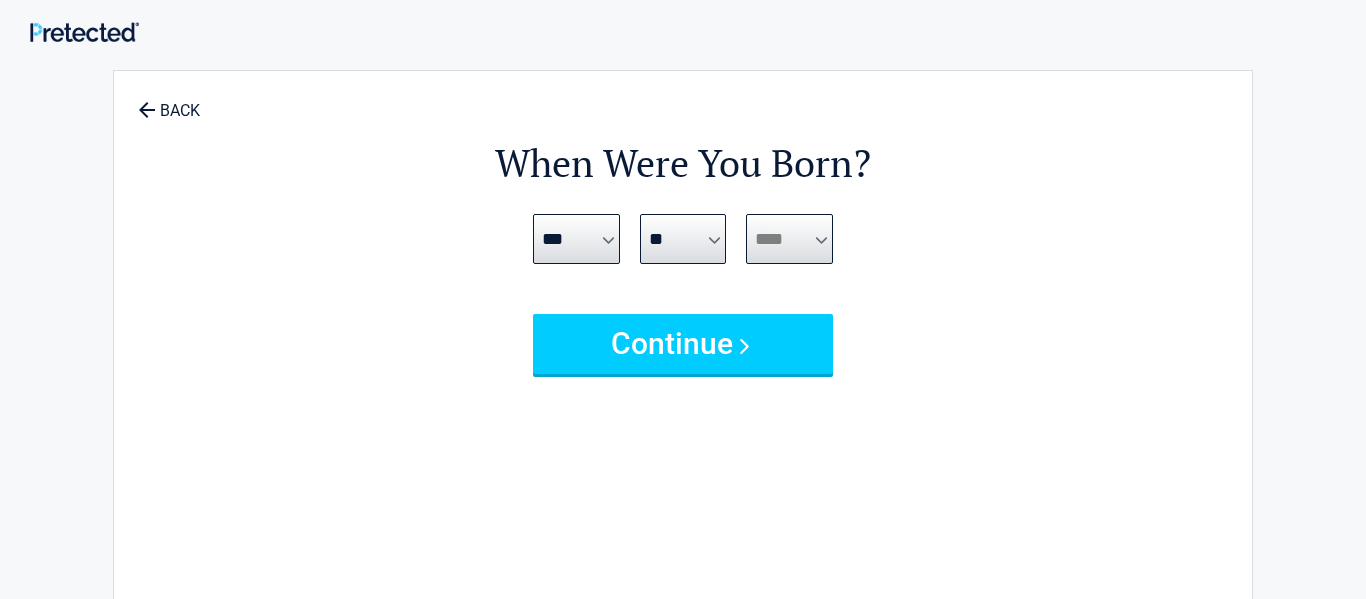 select on "****" 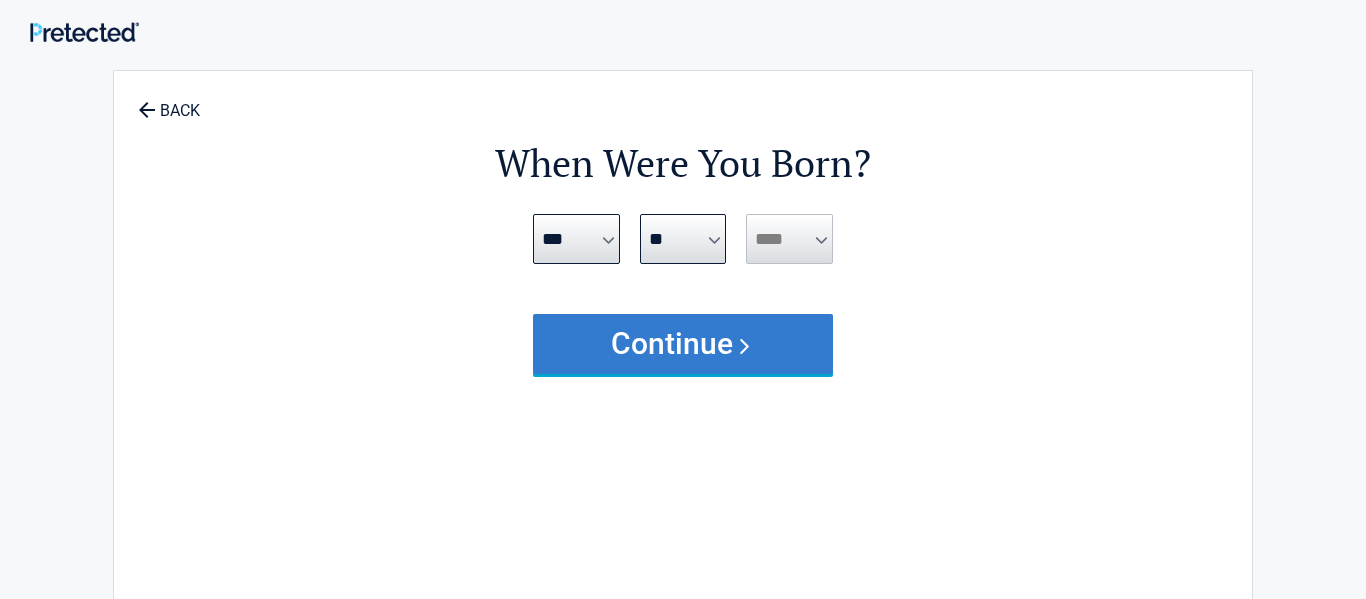 click on "Continue" at bounding box center (683, 344) 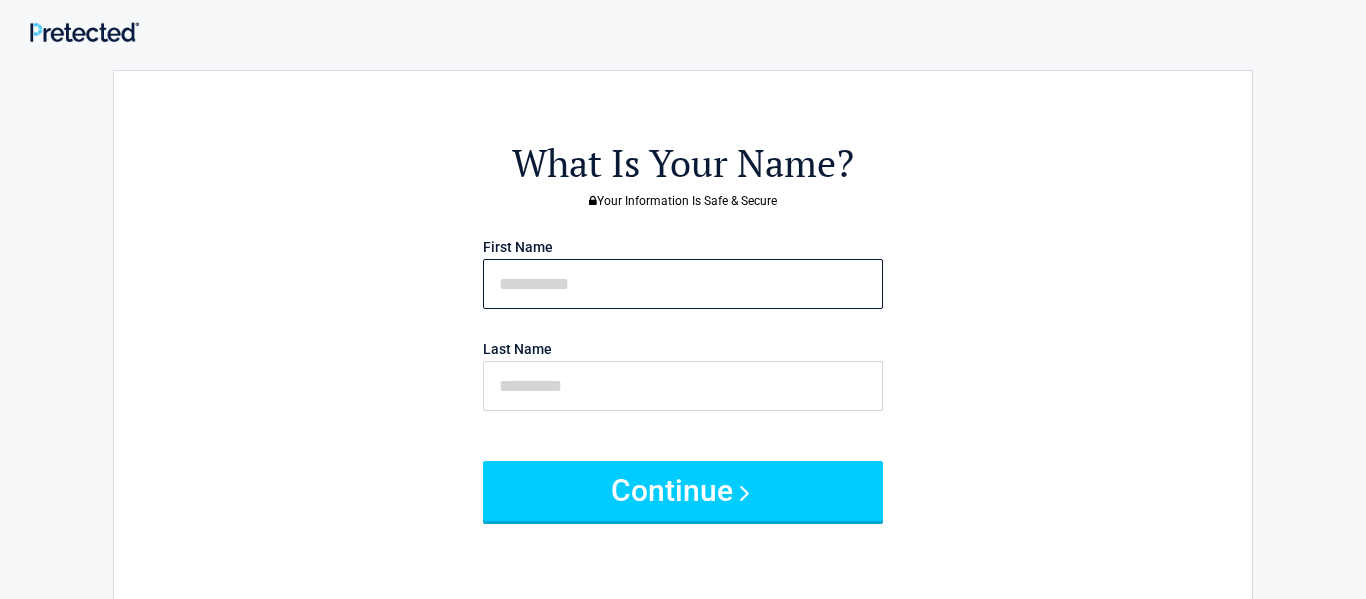 click at bounding box center (683, 284) 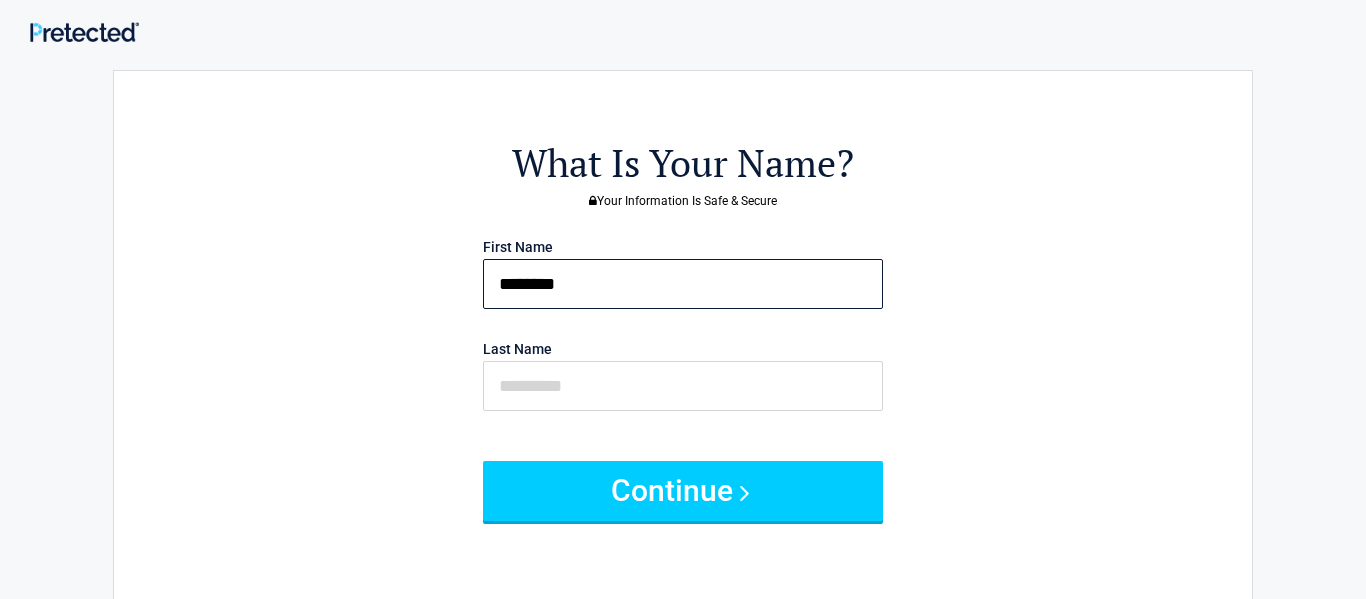 type on "********" 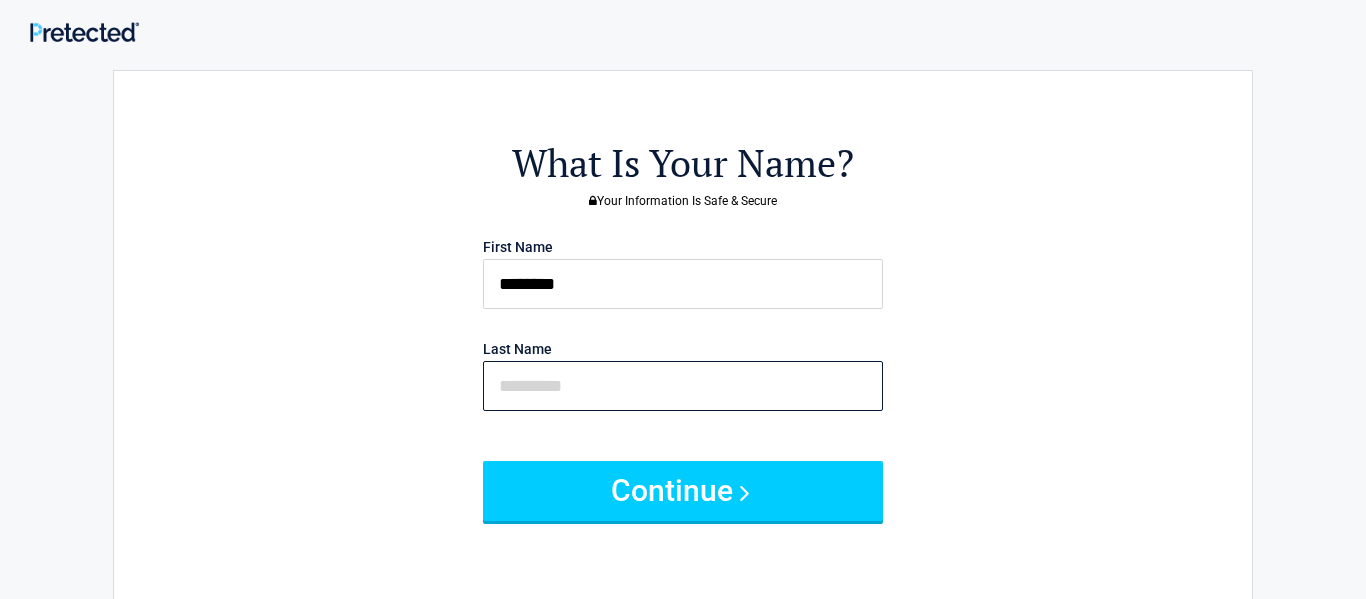 click at bounding box center [683, 386] 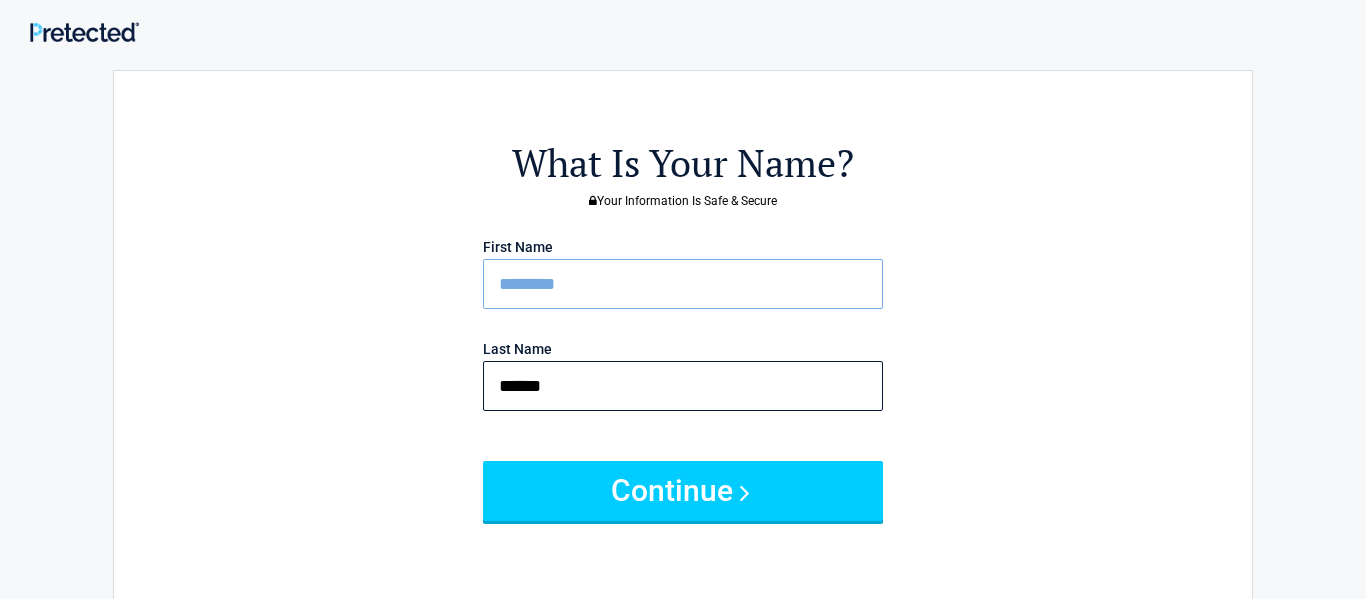 type on "******" 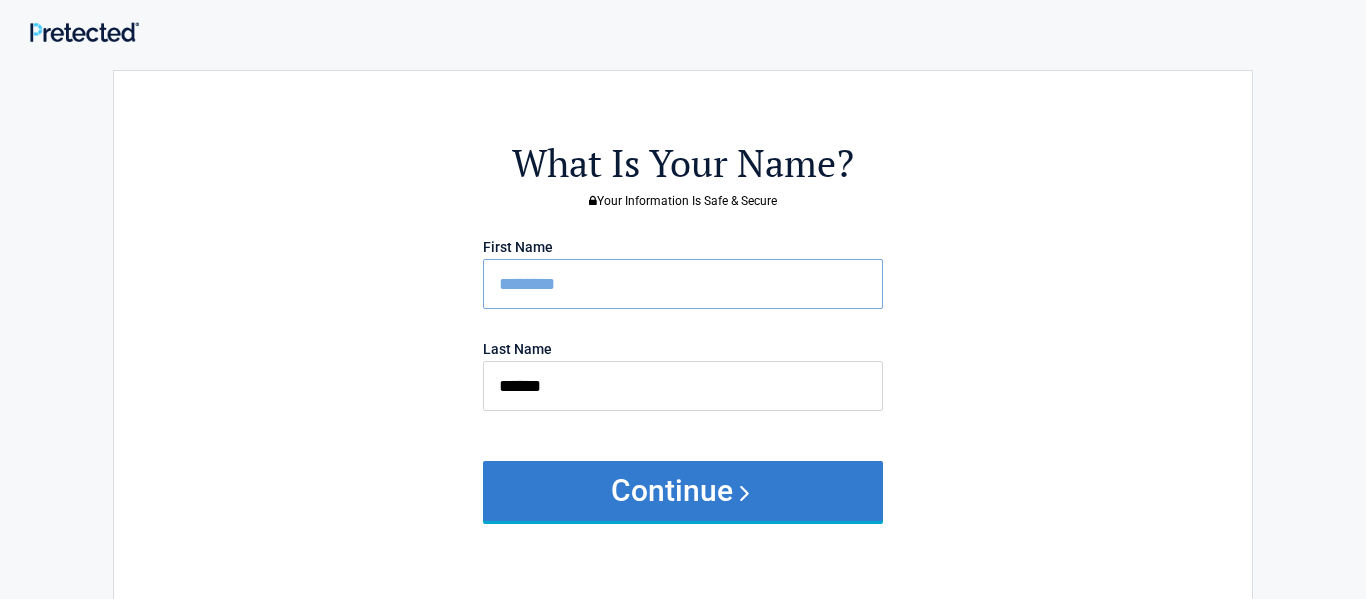 click on "Continue" at bounding box center (683, 491) 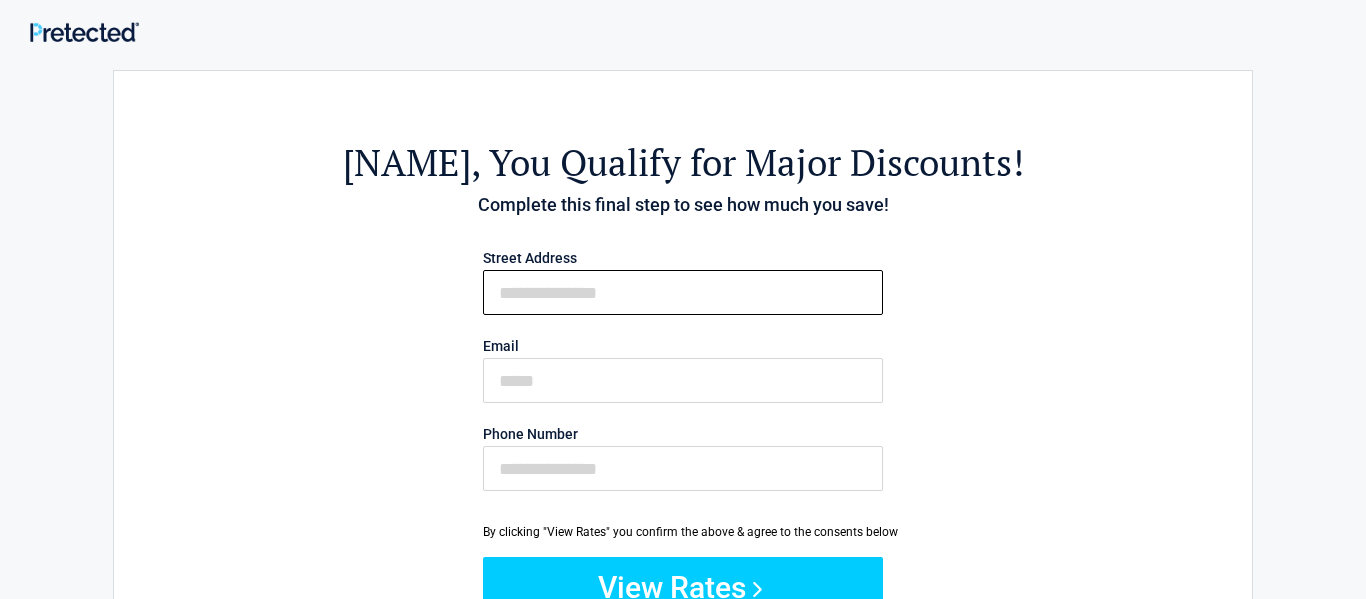 click on "First Name" at bounding box center (683, 292) 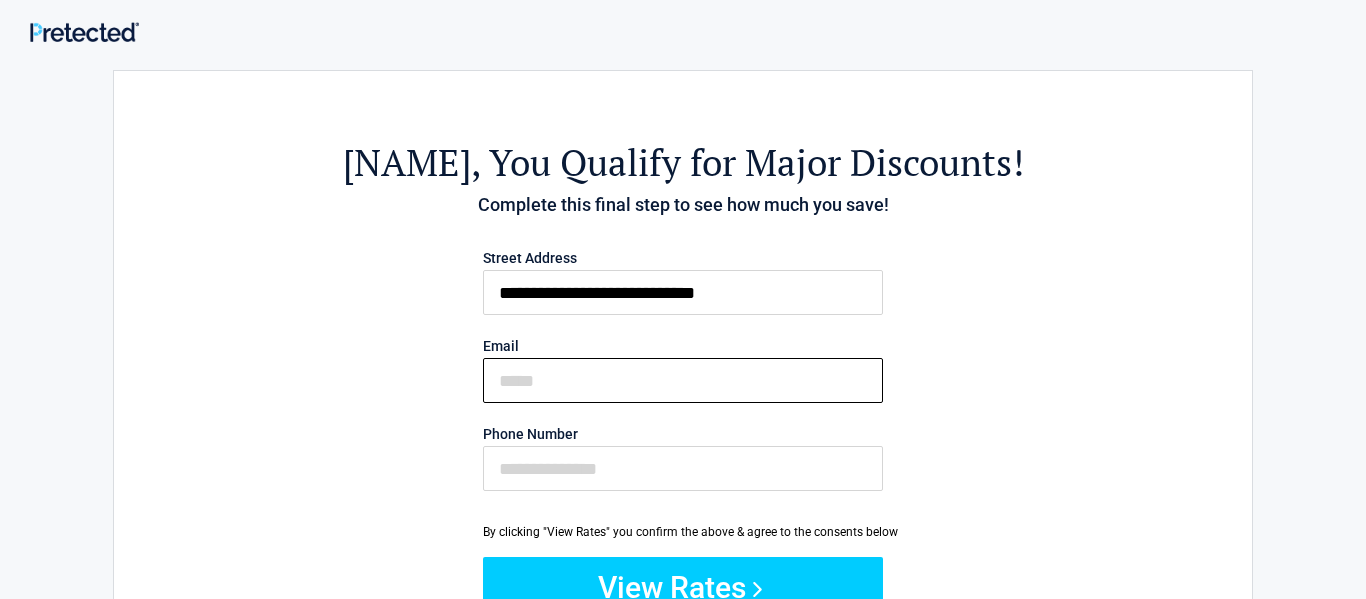 type on "**********" 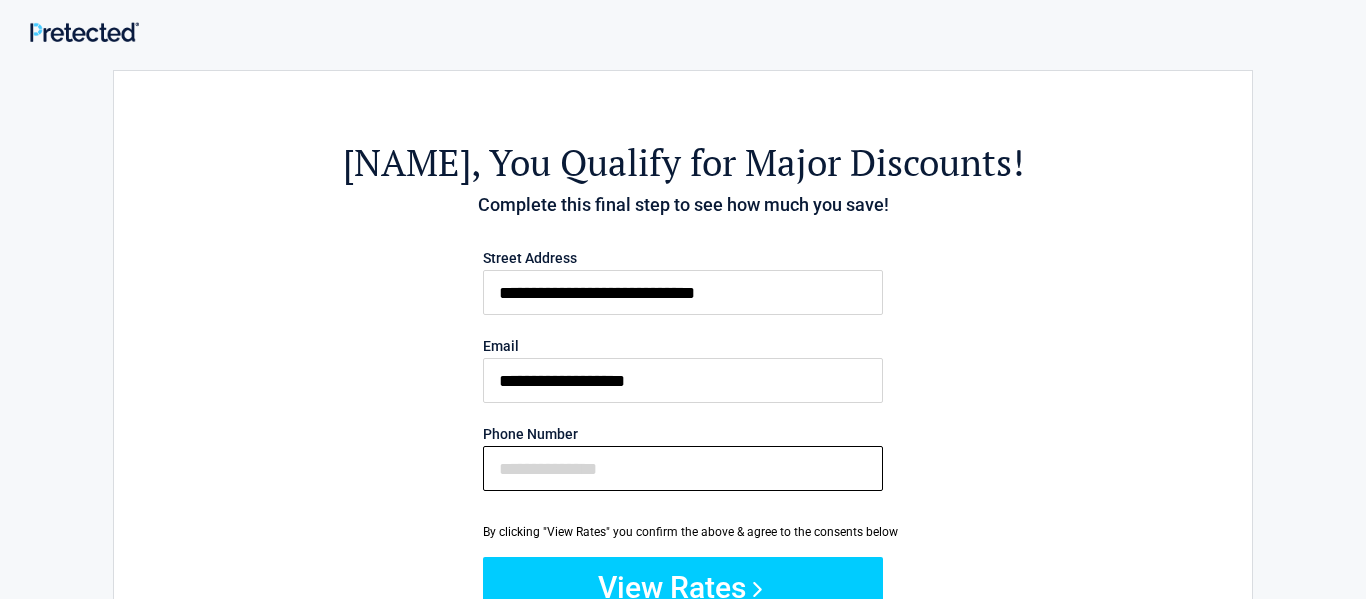 type on "**********" 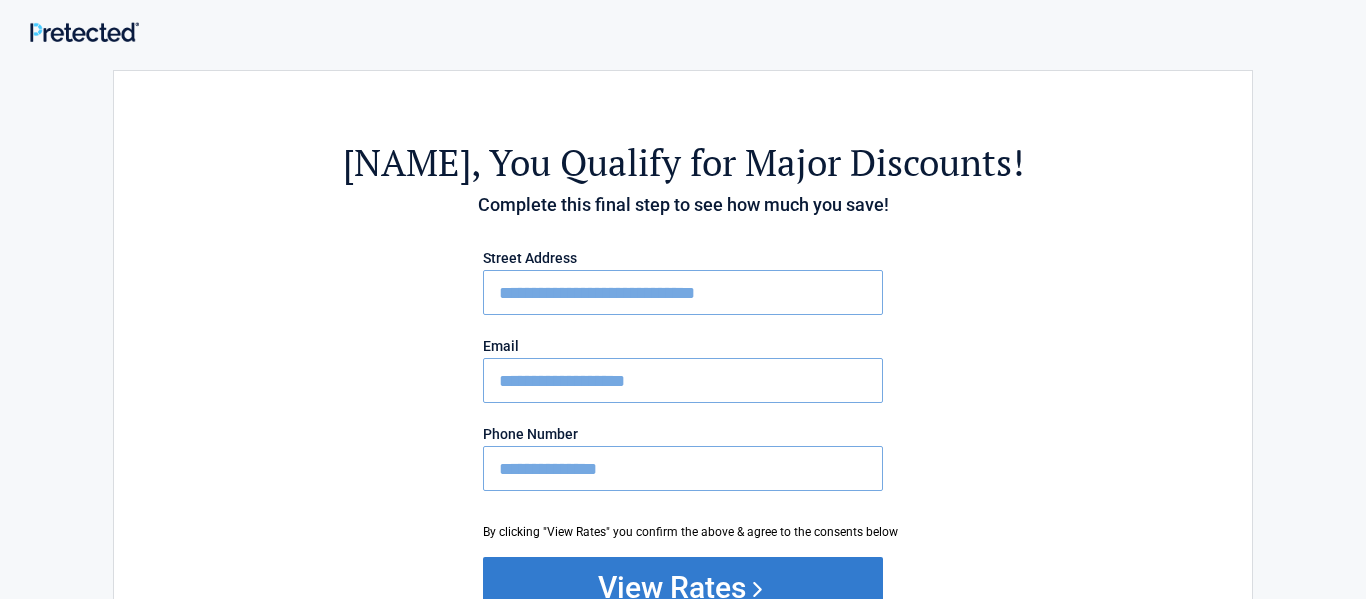 click on "View Rates" at bounding box center [683, 587] 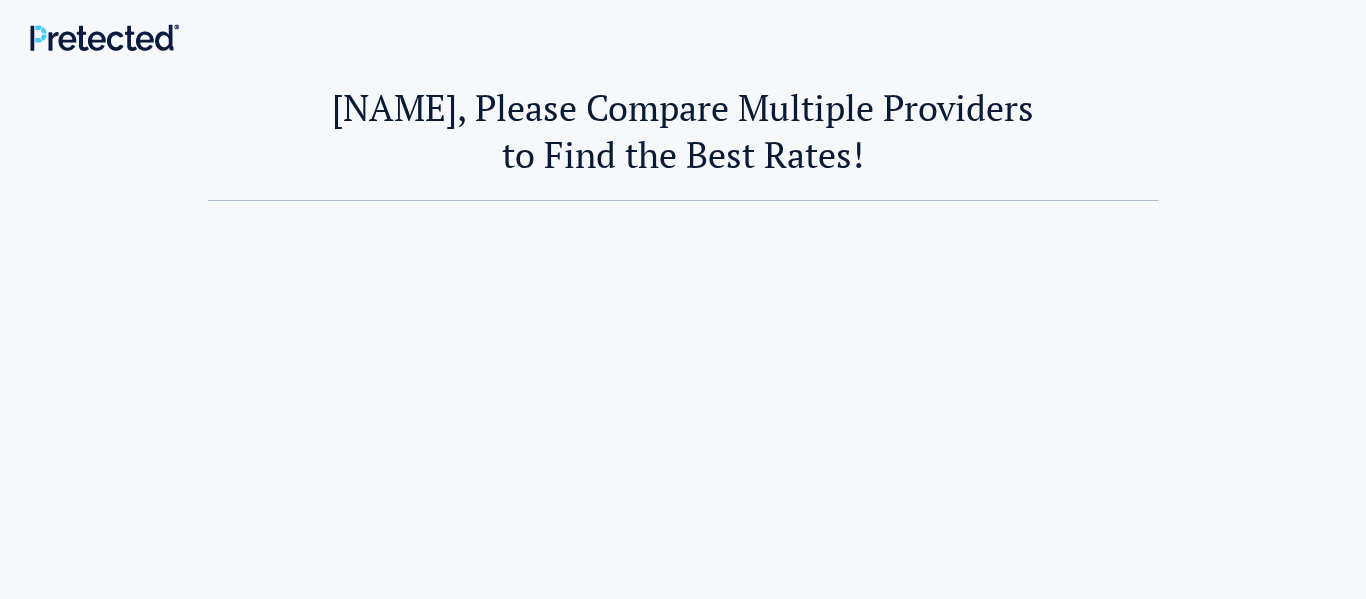 scroll, scrollTop: 0, scrollLeft: 0, axis: both 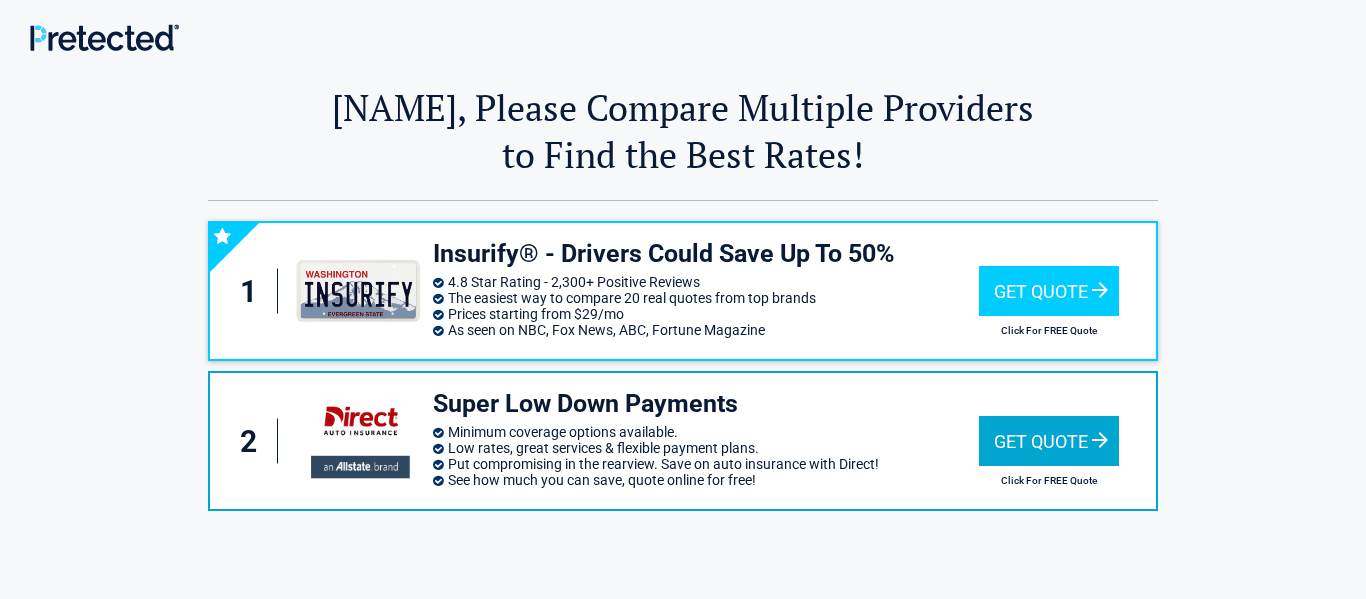click on "Get Quote" at bounding box center (1049, 441) 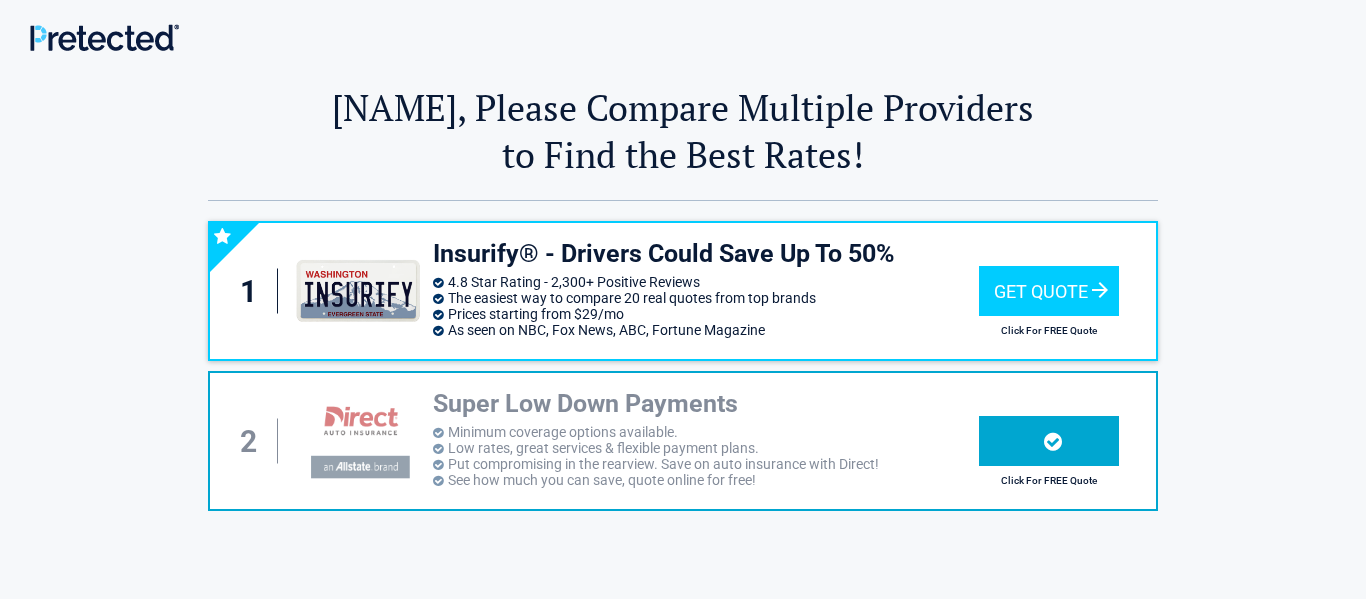 click at bounding box center [1049, 441] 